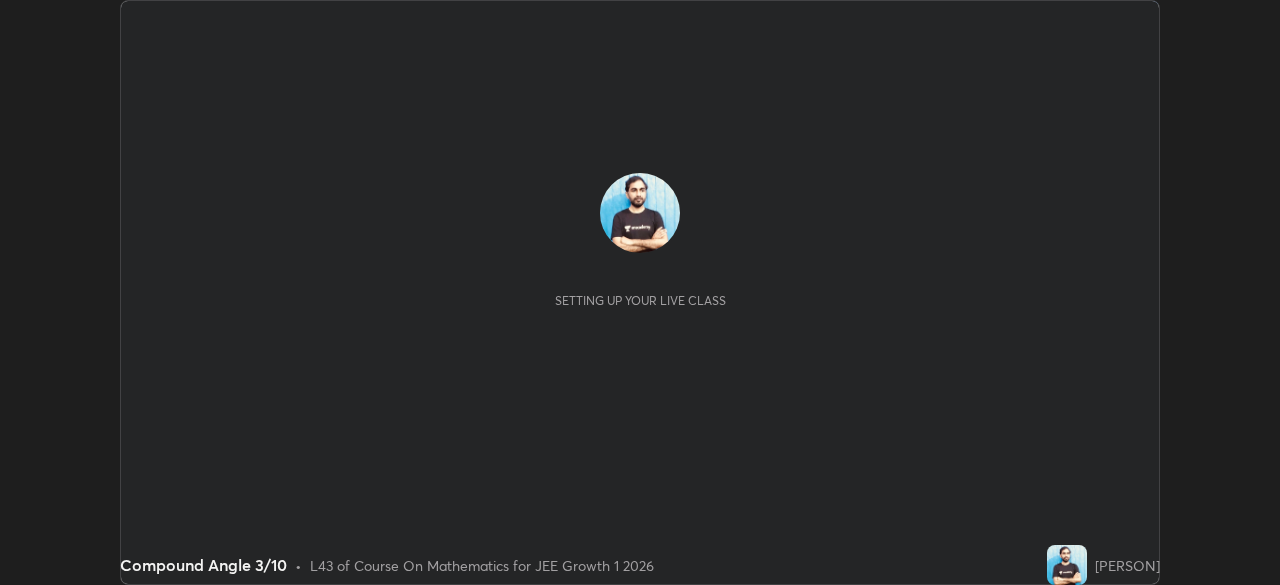 scroll, scrollTop: 0, scrollLeft: 0, axis: both 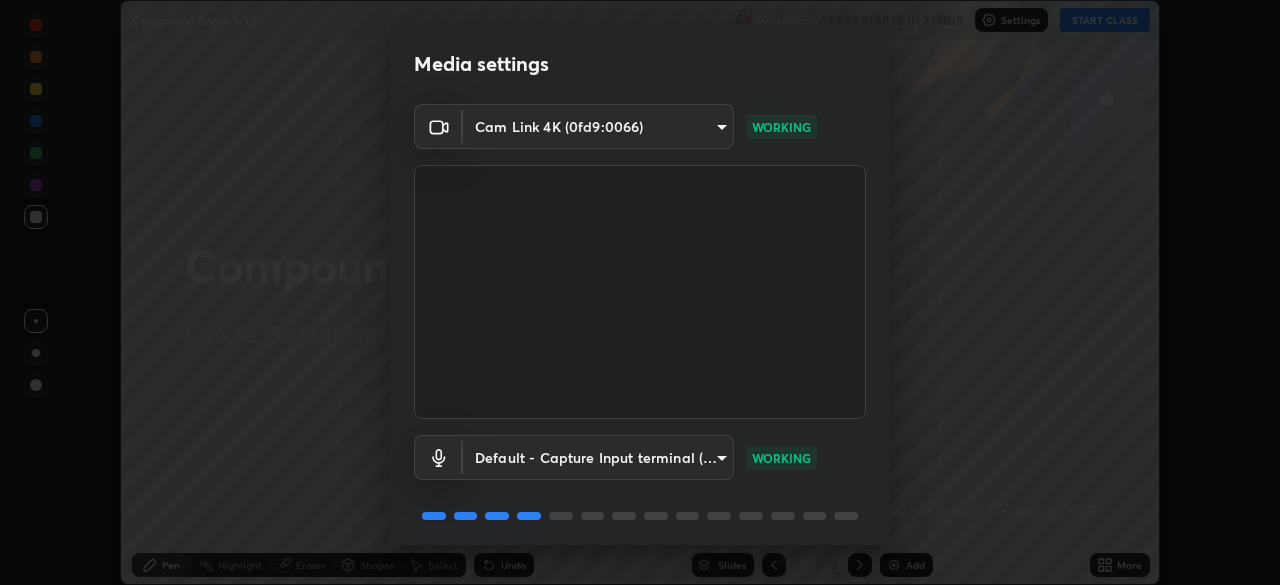 click at bounding box center [640, 292] 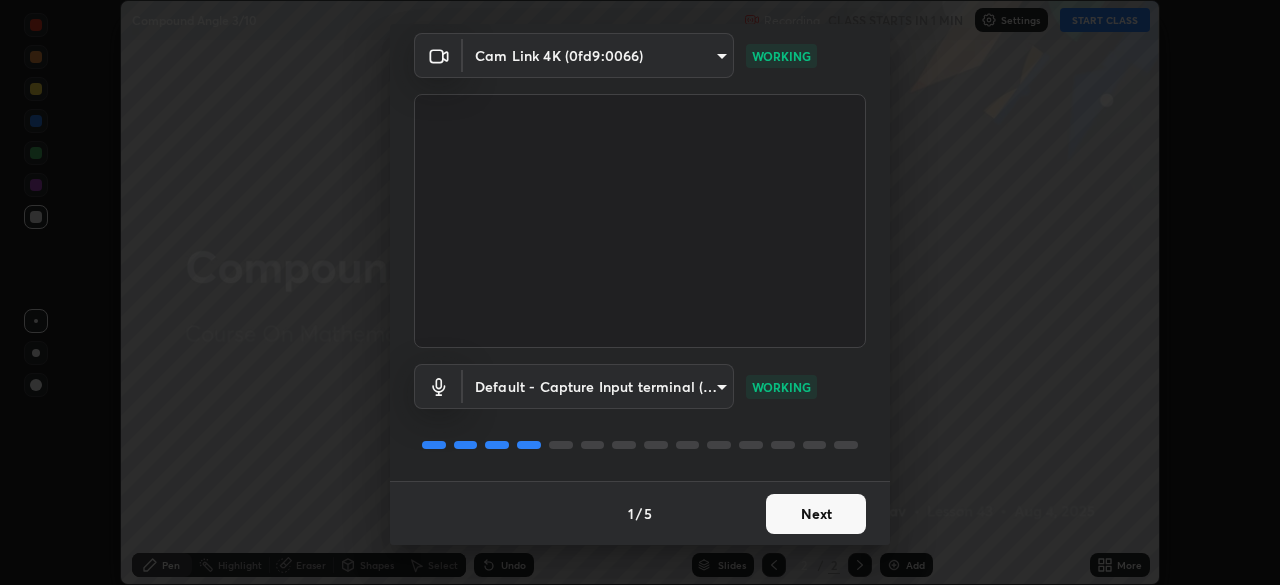 click on "Next" at bounding box center [816, 514] 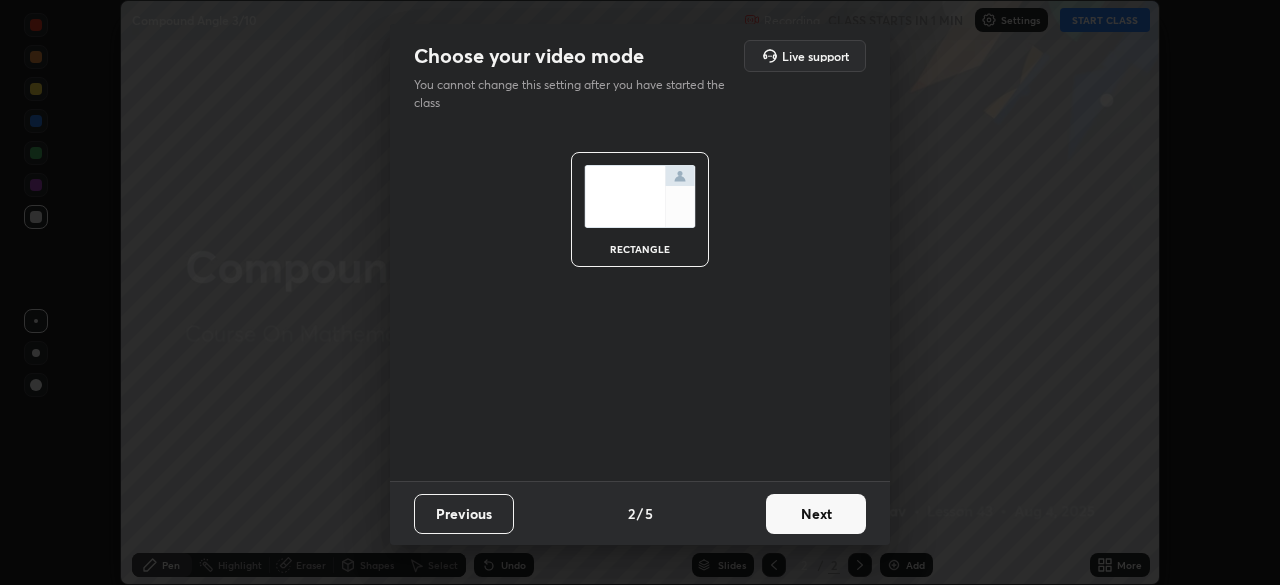 click on "Next" at bounding box center [816, 514] 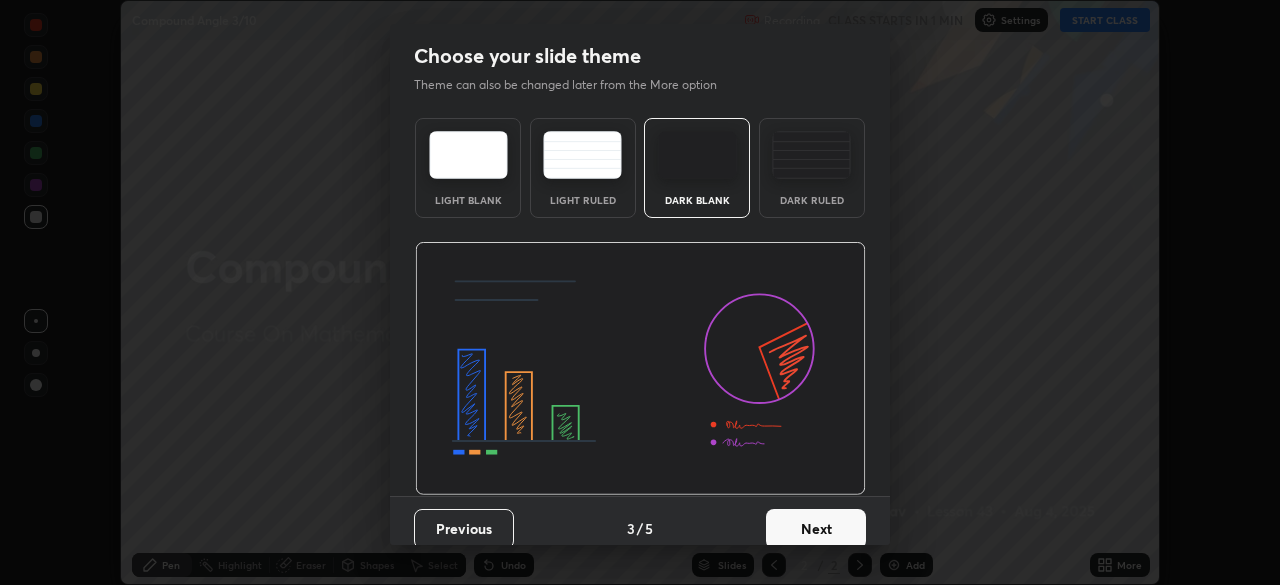 click on "Next" at bounding box center (816, 529) 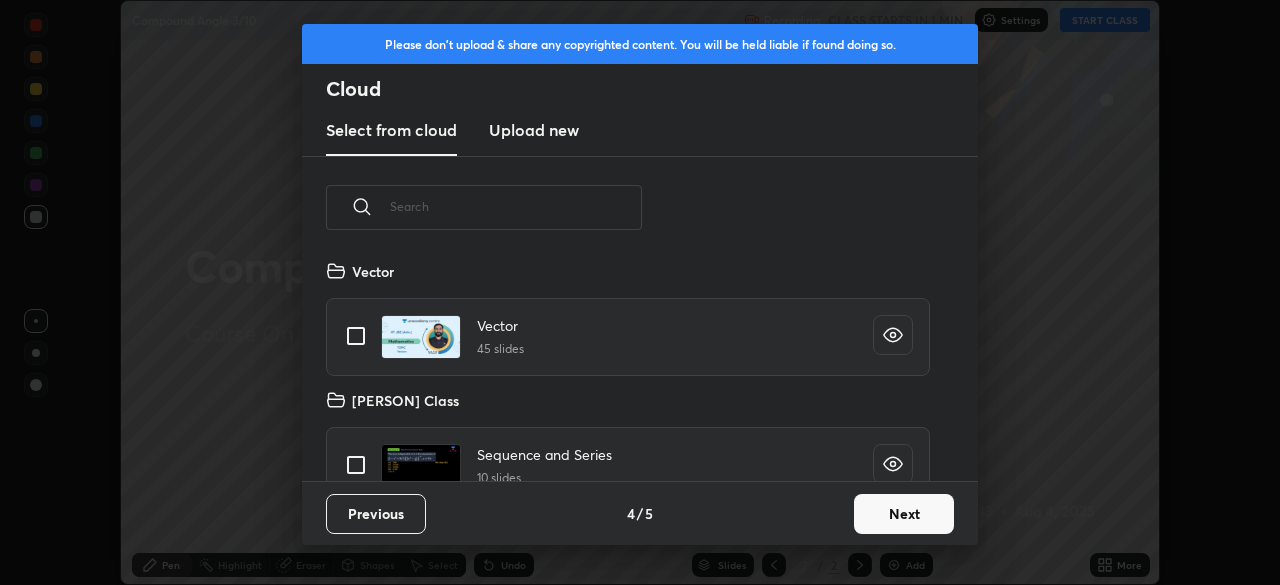 click on "Next" at bounding box center (904, 514) 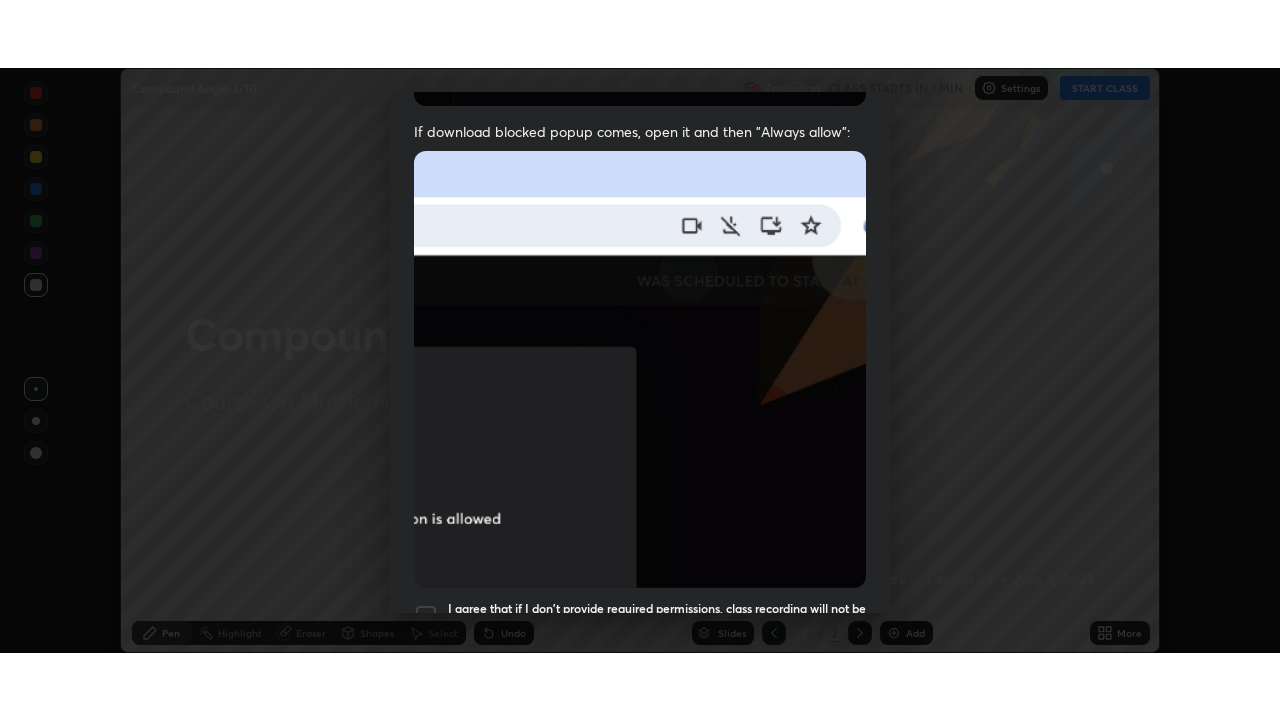 scroll, scrollTop: 479, scrollLeft: 0, axis: vertical 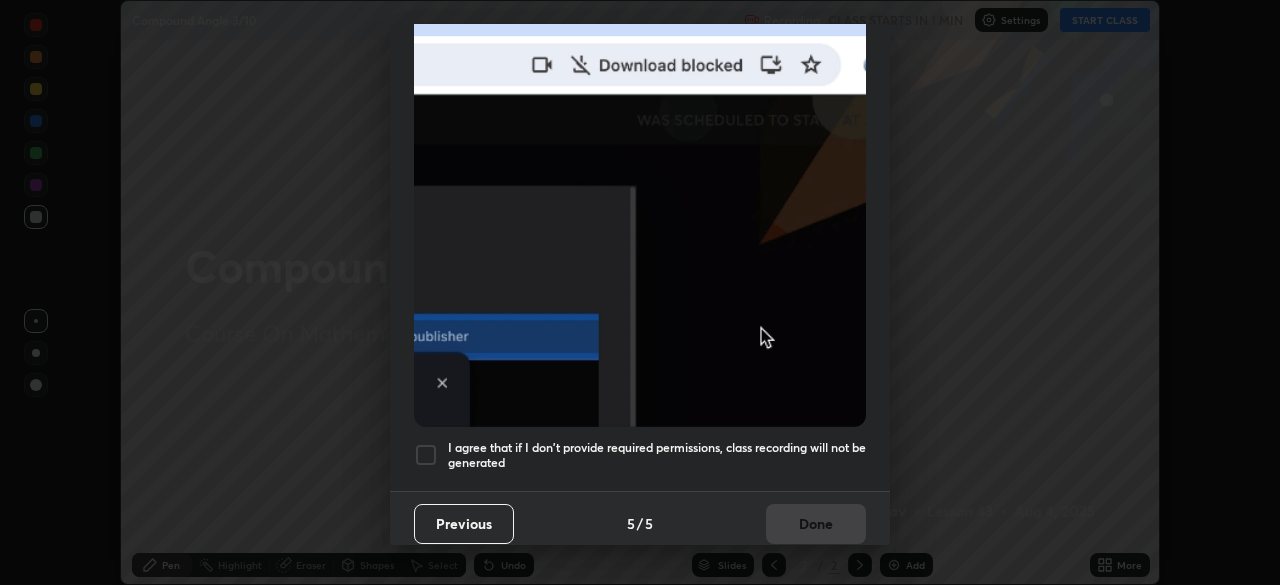 click on "Allow "Download multiple files" if prompted: If download blocked popup comes, open it and then "Always allow": I agree that if I don't provide required permissions, class recording will not be generated" at bounding box center [640, 70] 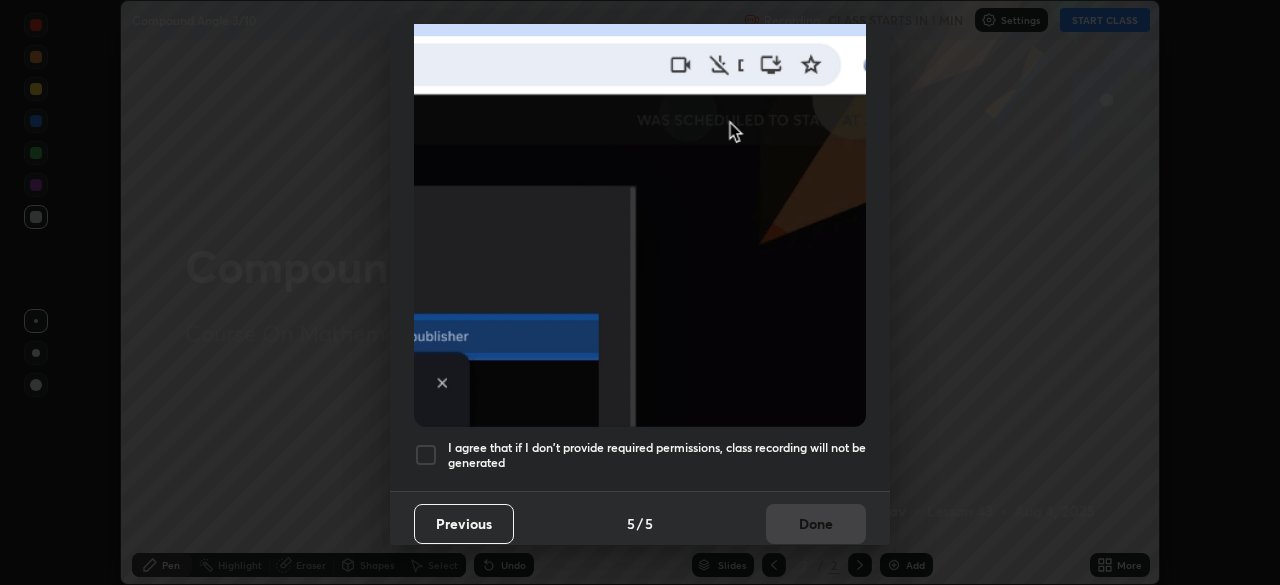 click on "I agree that if I don't provide required permissions, class recording will not be generated" at bounding box center (657, 455) 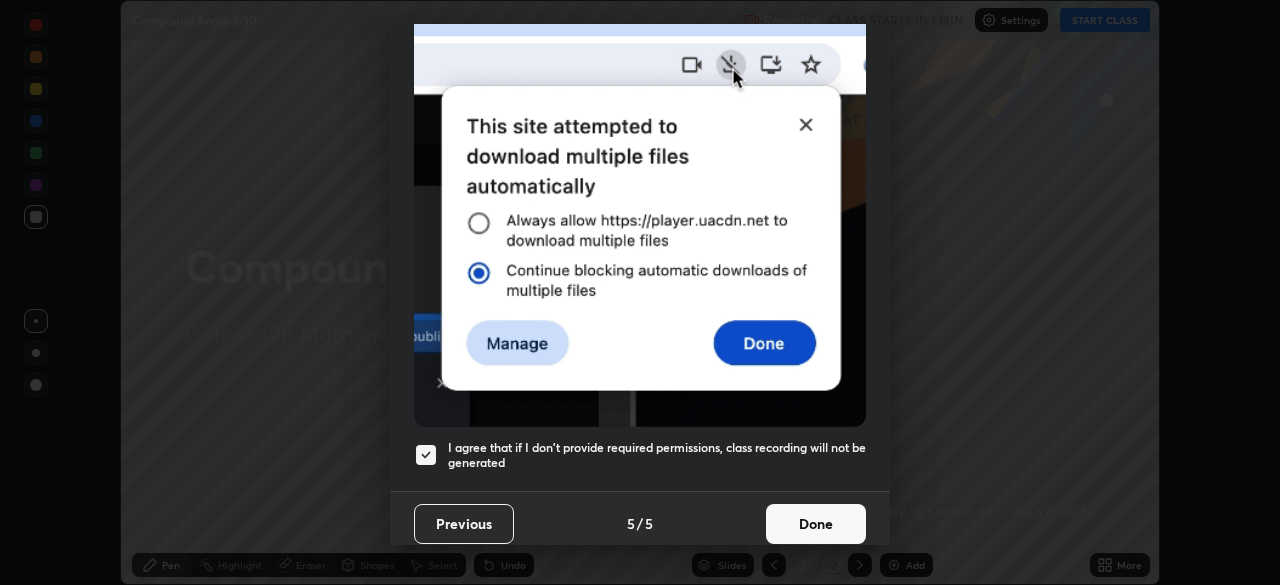 click on "Done" at bounding box center [816, 524] 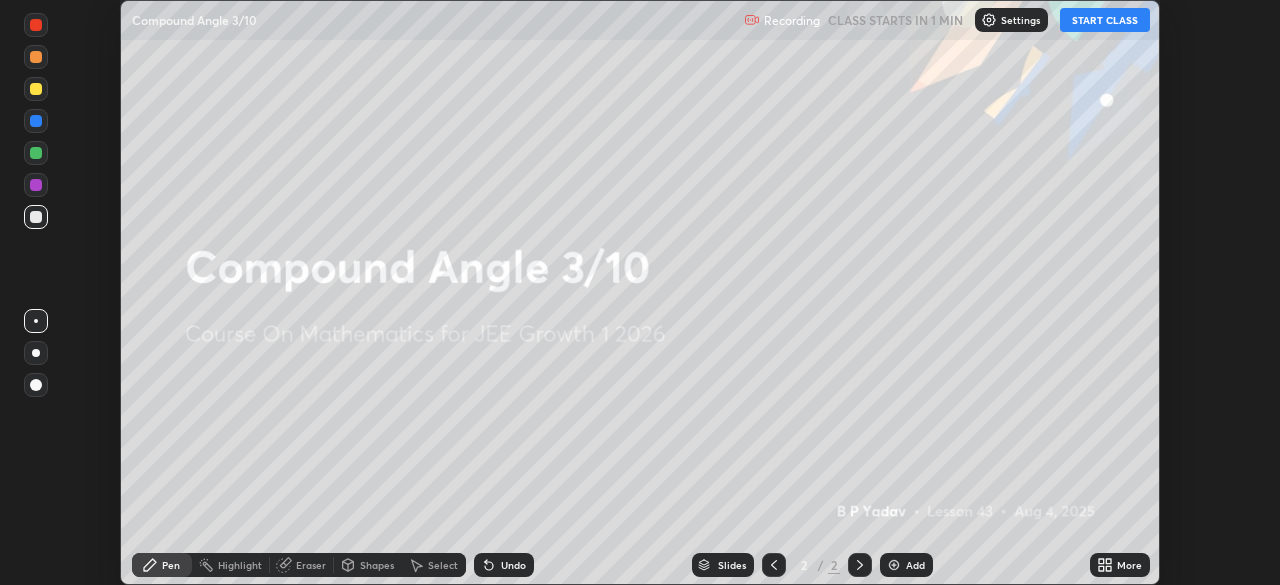 click 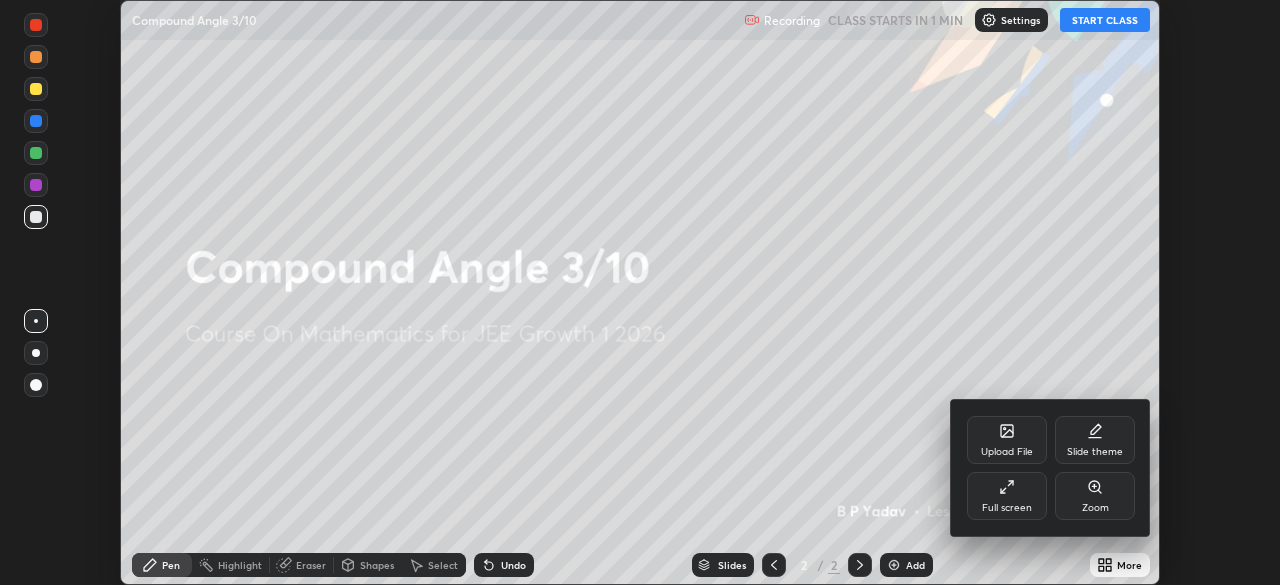 click on "Full screen" at bounding box center (1007, 496) 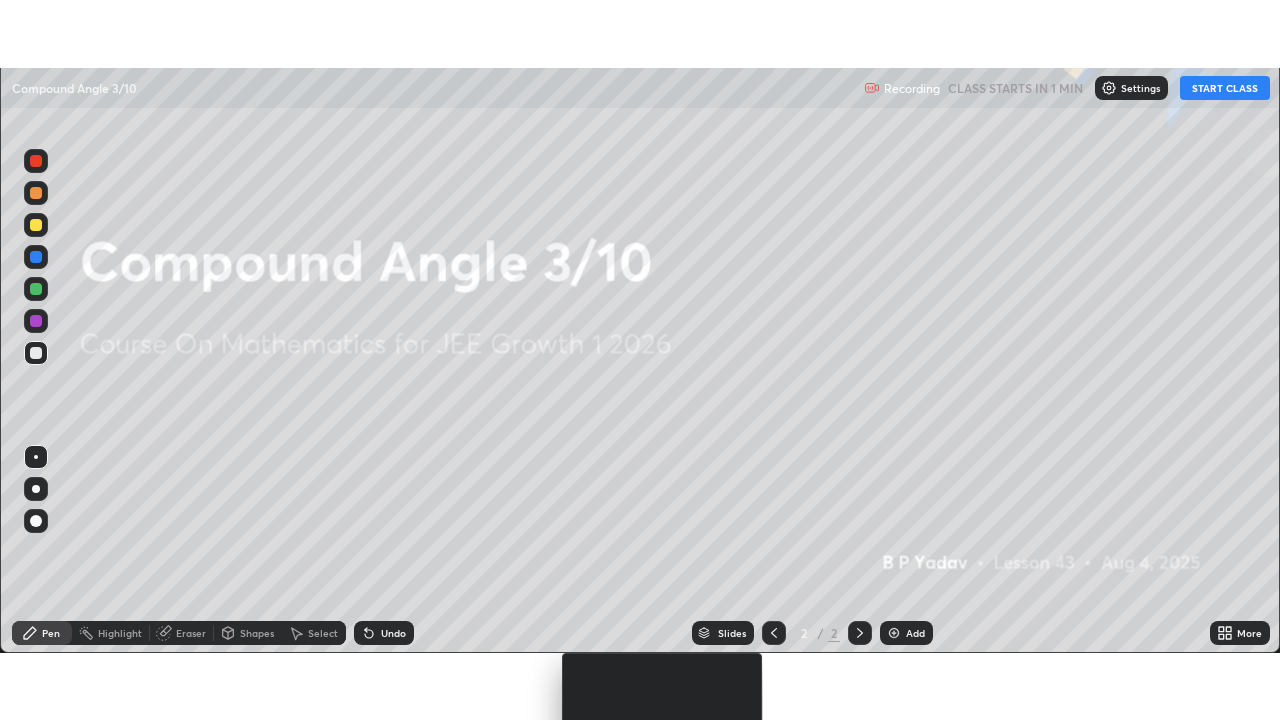 scroll, scrollTop: 99280, scrollLeft: 98720, axis: both 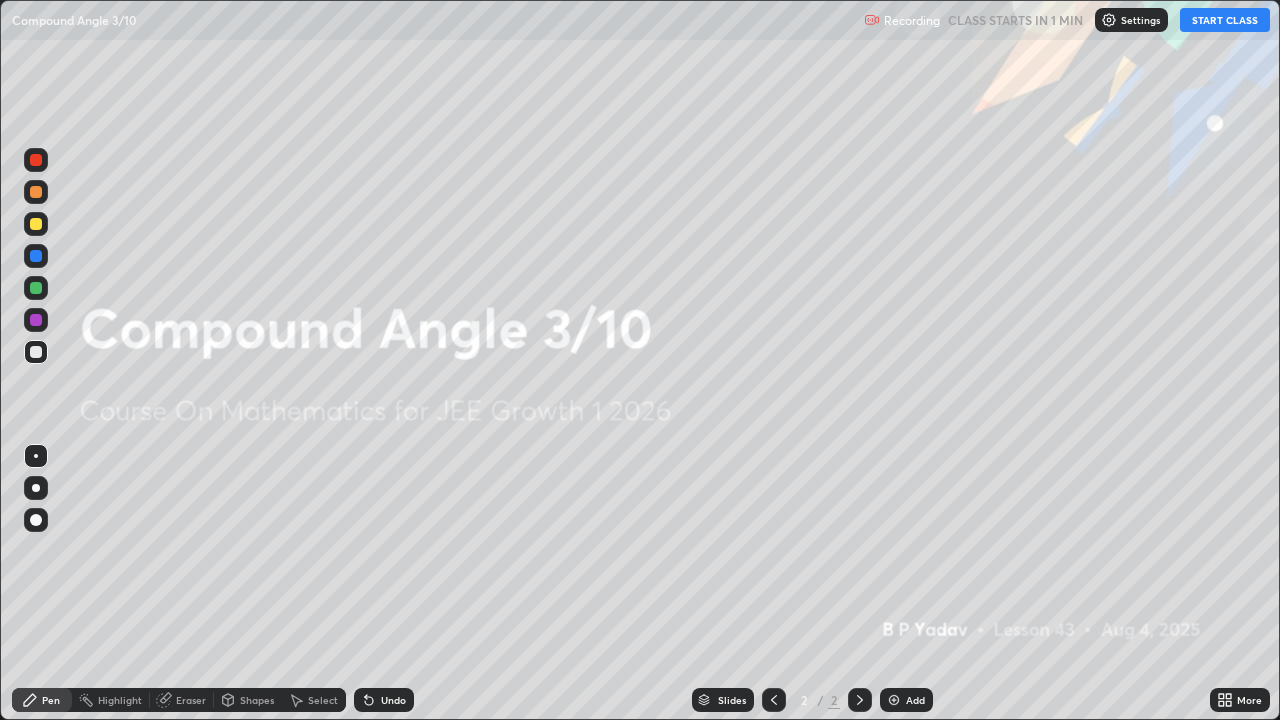 click on "START CLASS" at bounding box center [1225, 20] 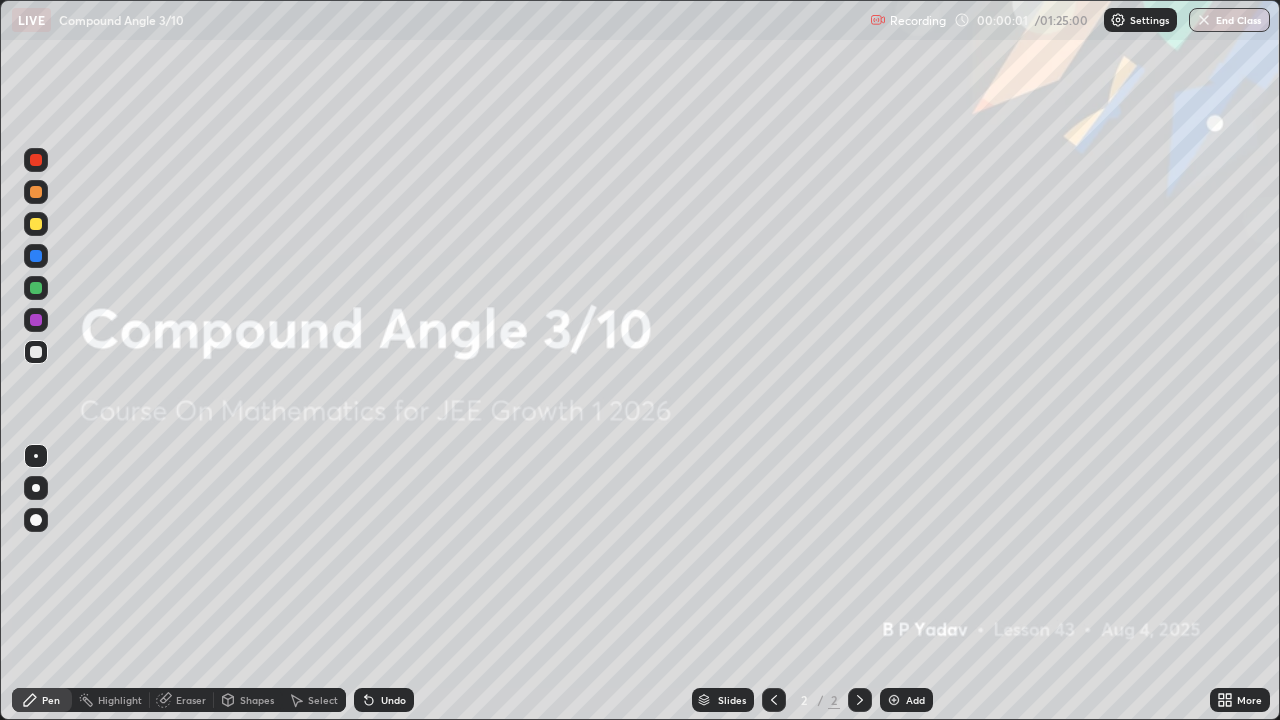 click on "Add" at bounding box center (906, 700) 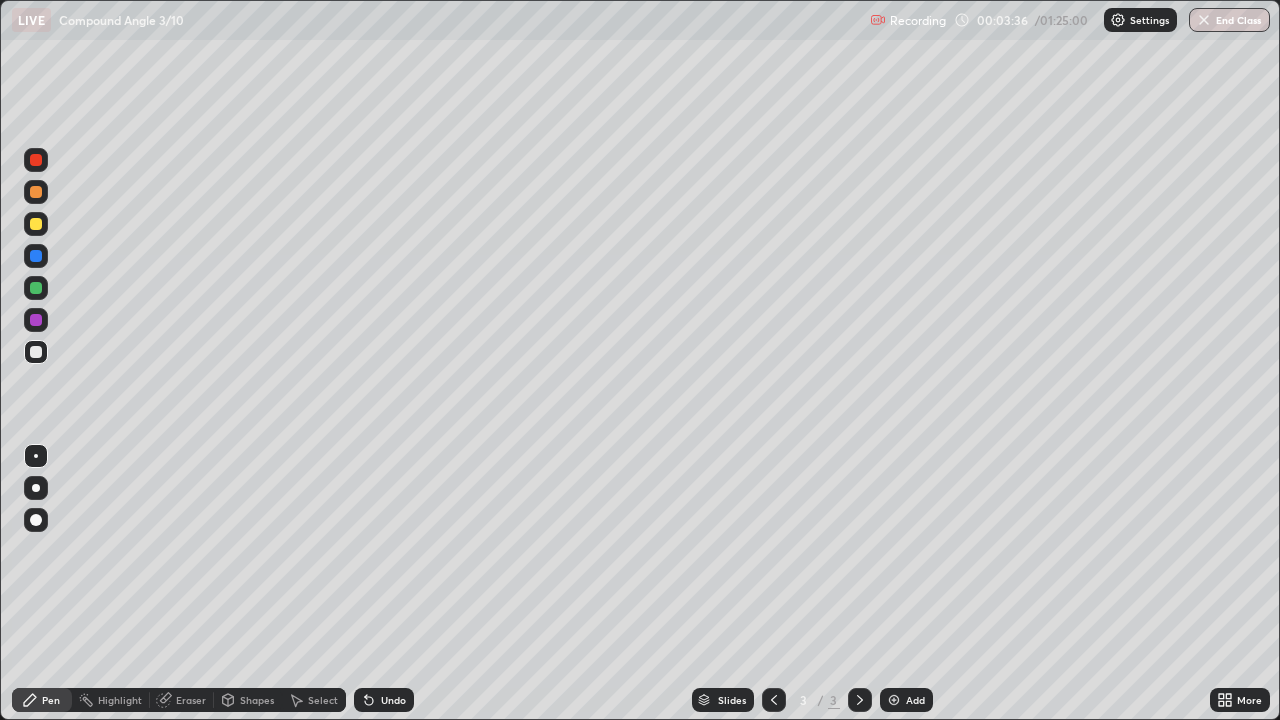 click at bounding box center [36, 288] 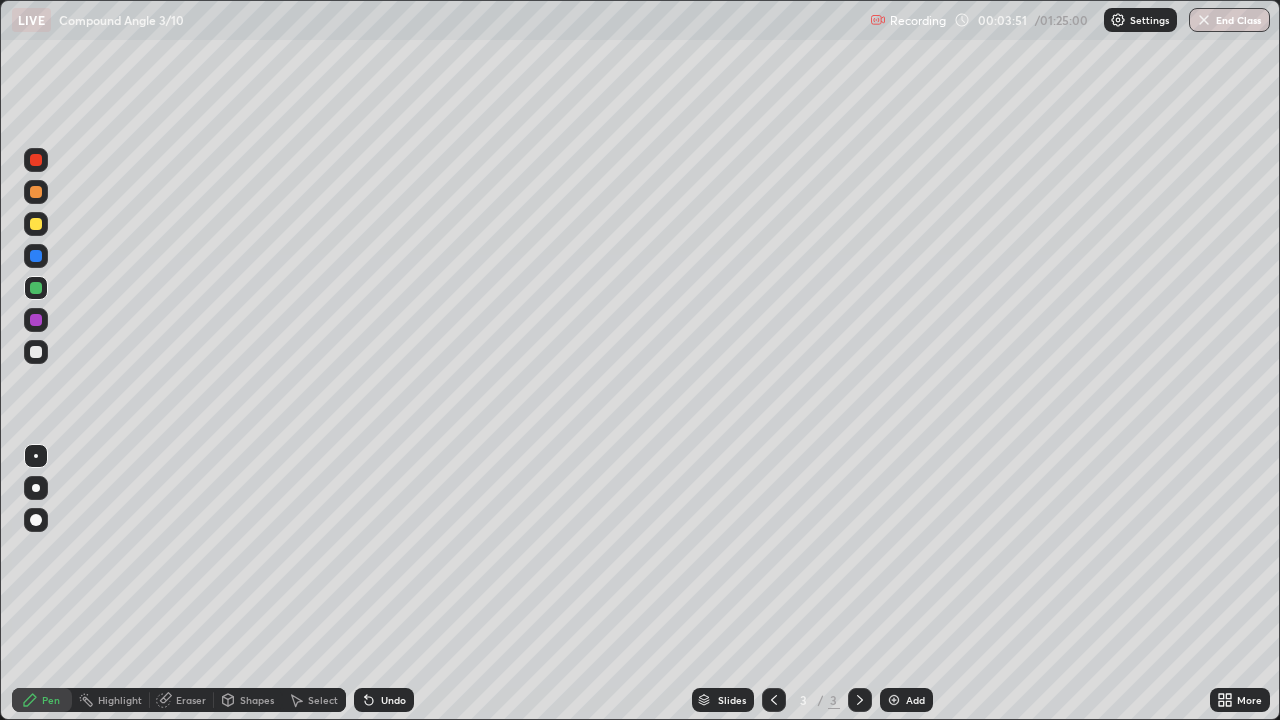 click at bounding box center [36, 352] 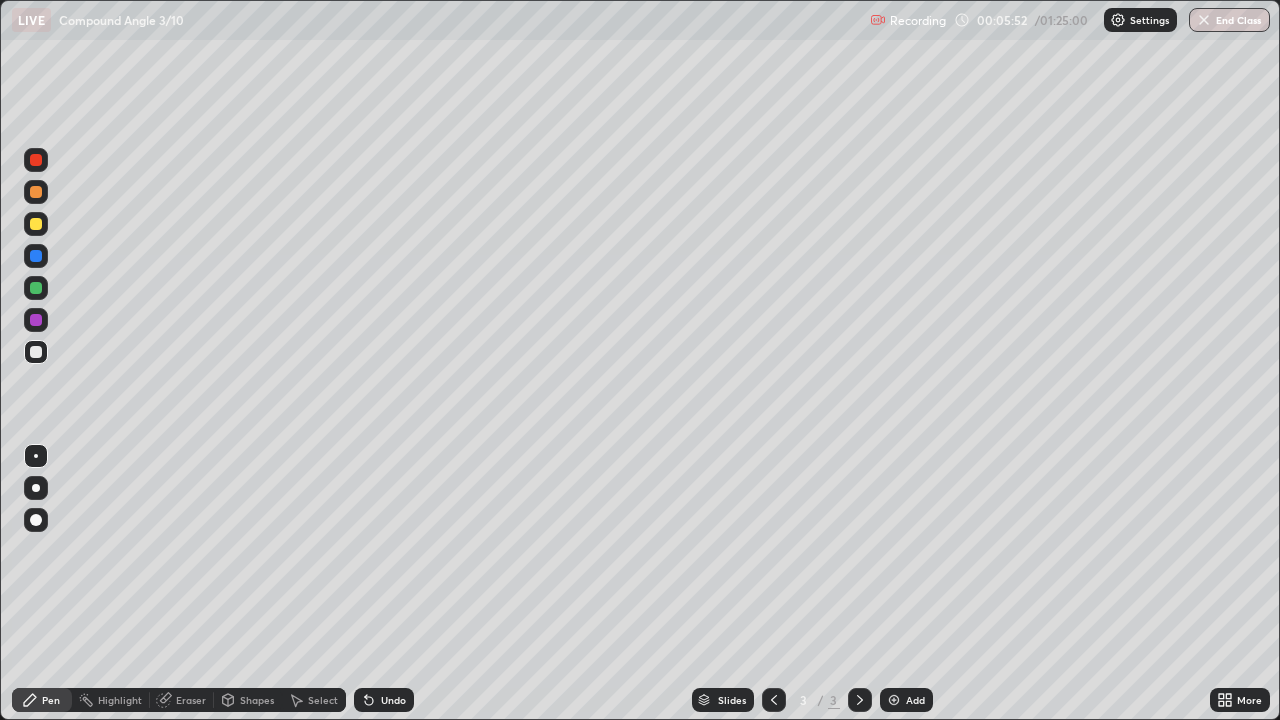 click at bounding box center (894, 700) 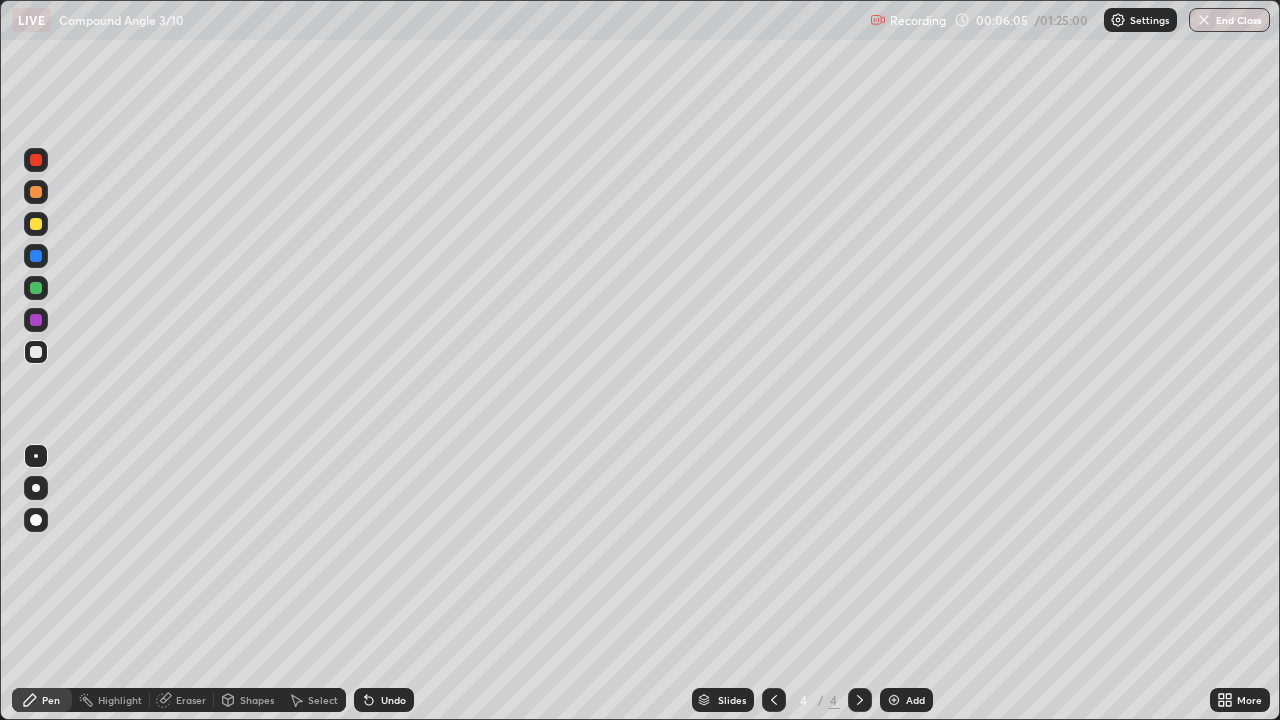 click 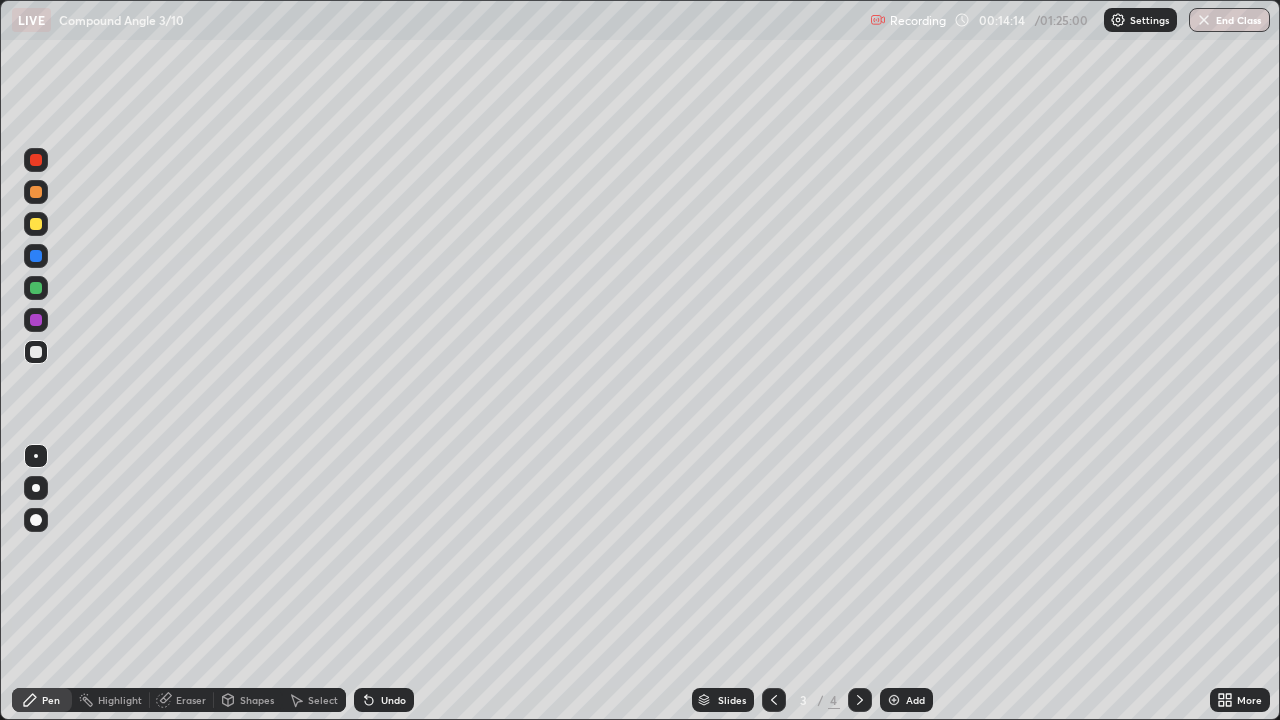 click on "Add" at bounding box center [915, 700] 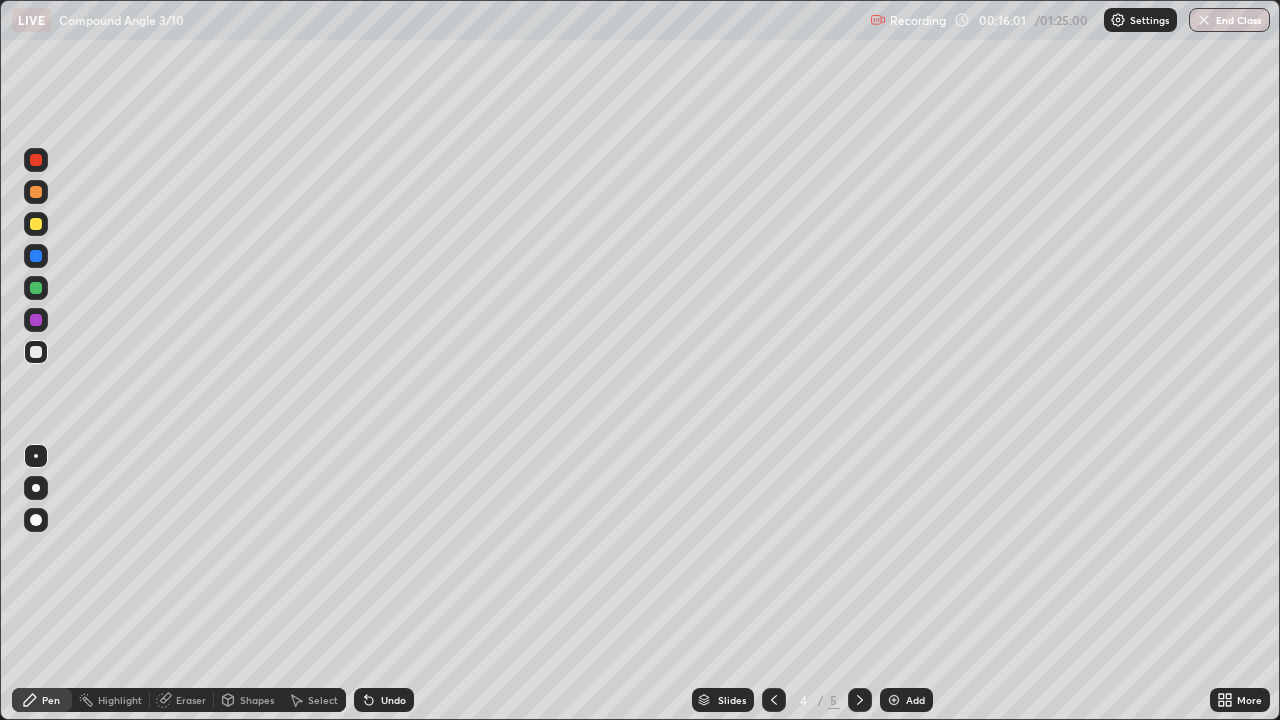 click on "Undo" at bounding box center [393, 700] 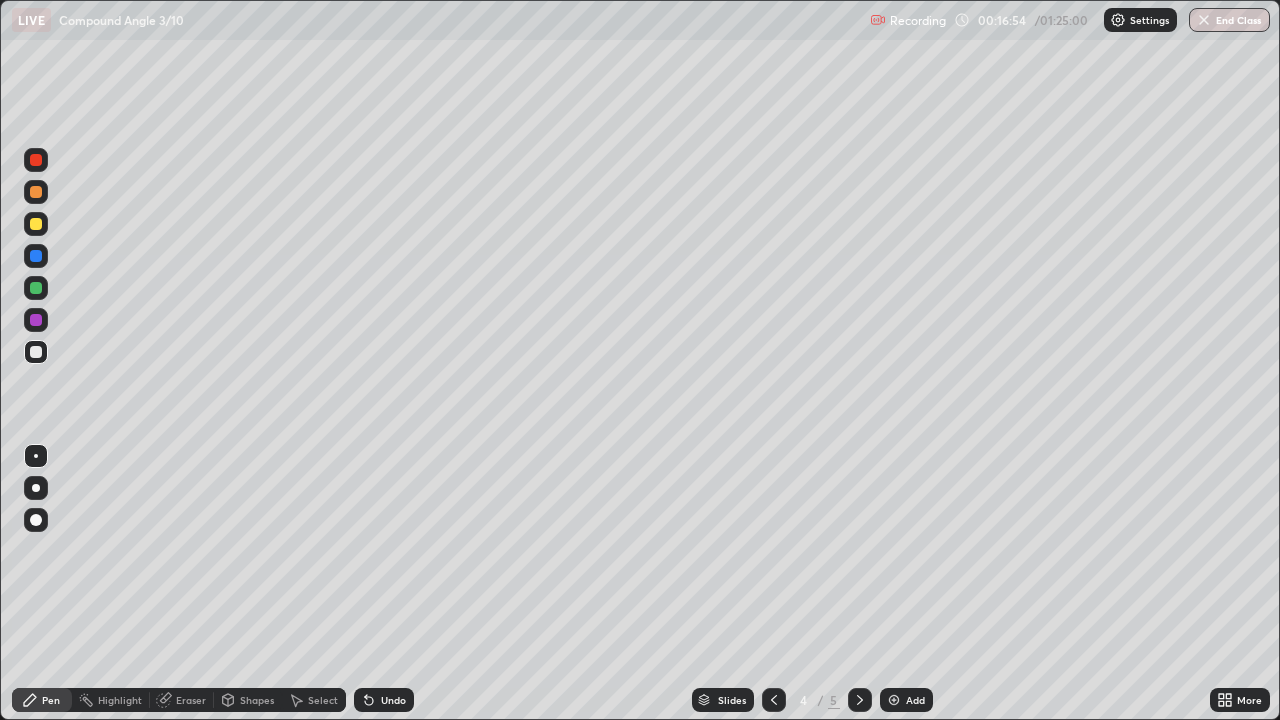 click at bounding box center [36, 288] 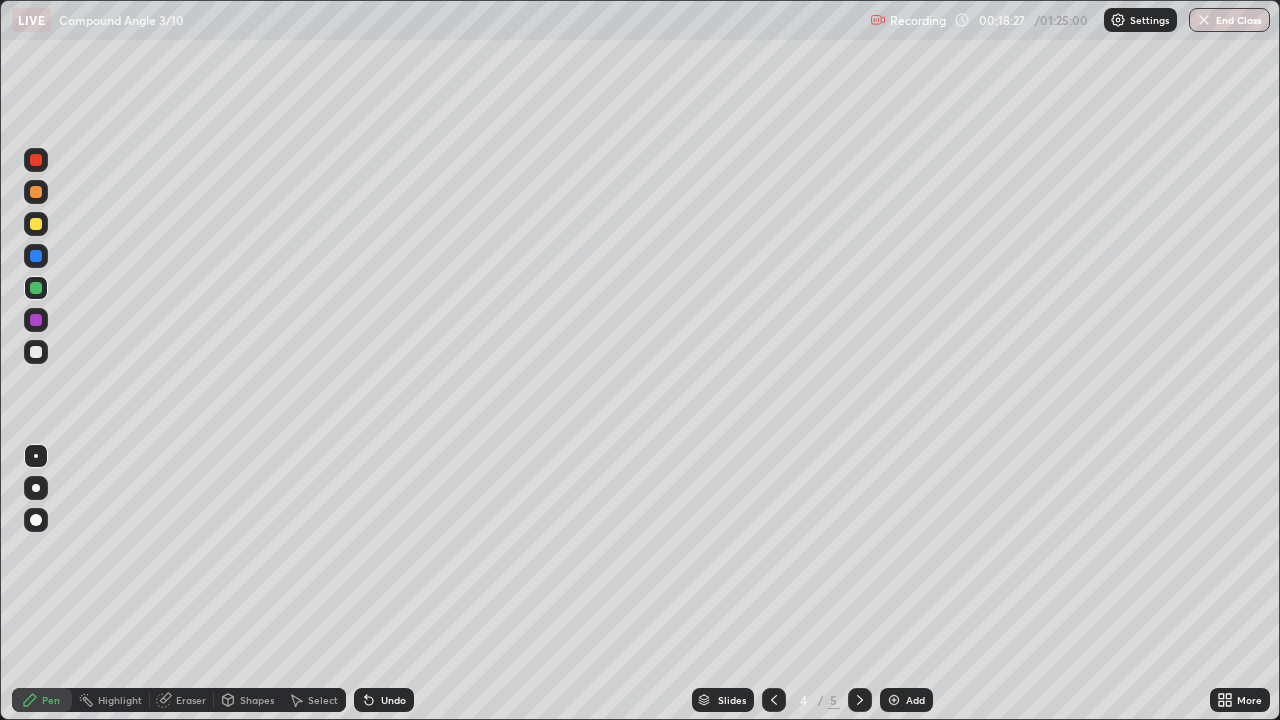 click at bounding box center [36, 192] 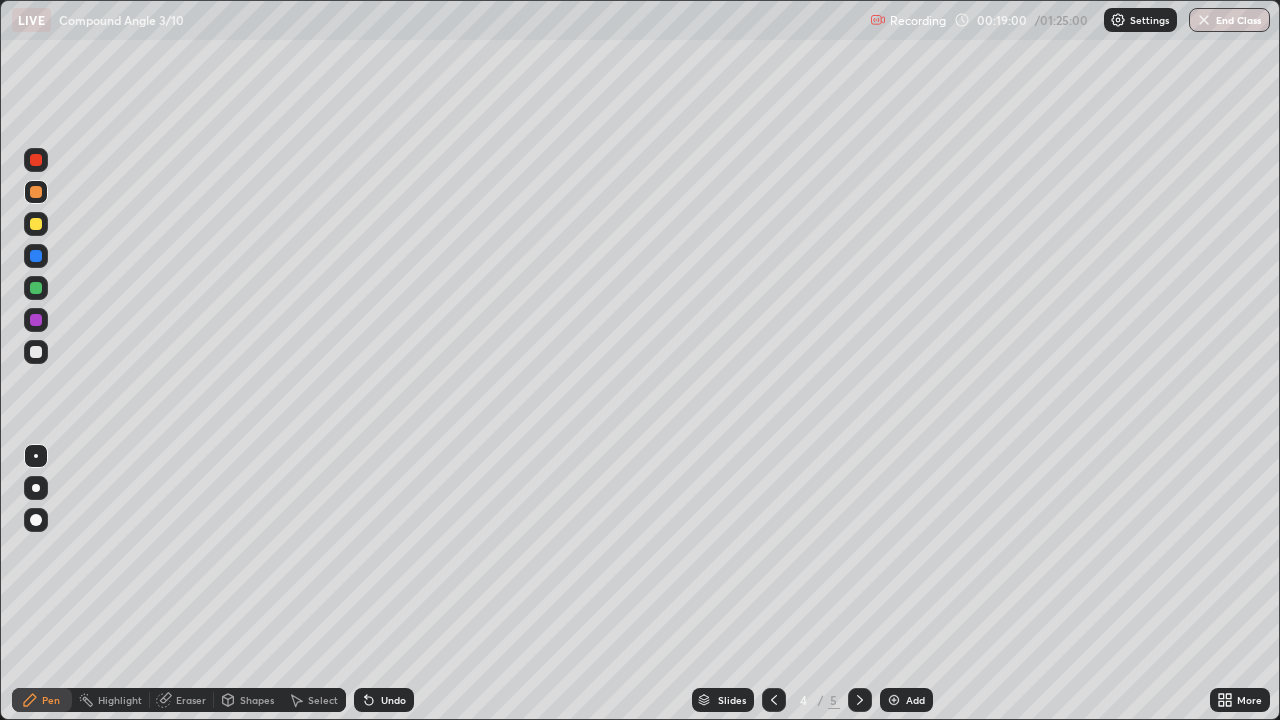 click at bounding box center [36, 352] 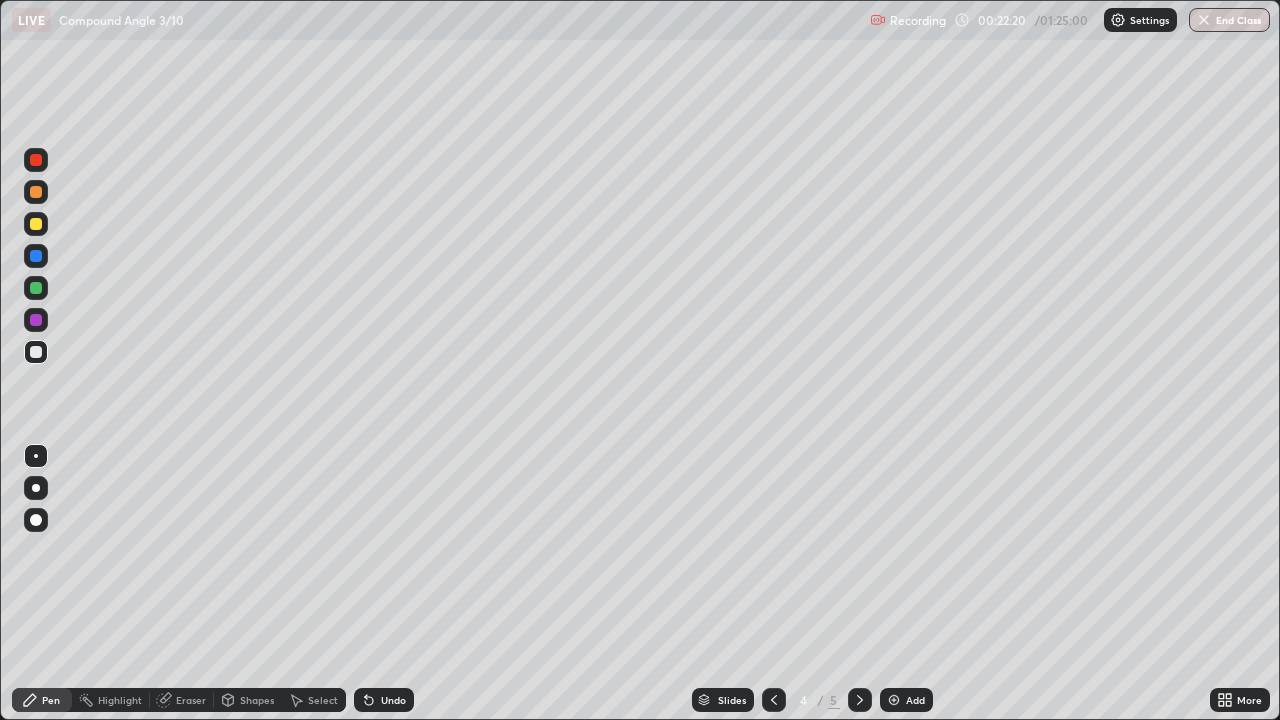 click at bounding box center [36, 288] 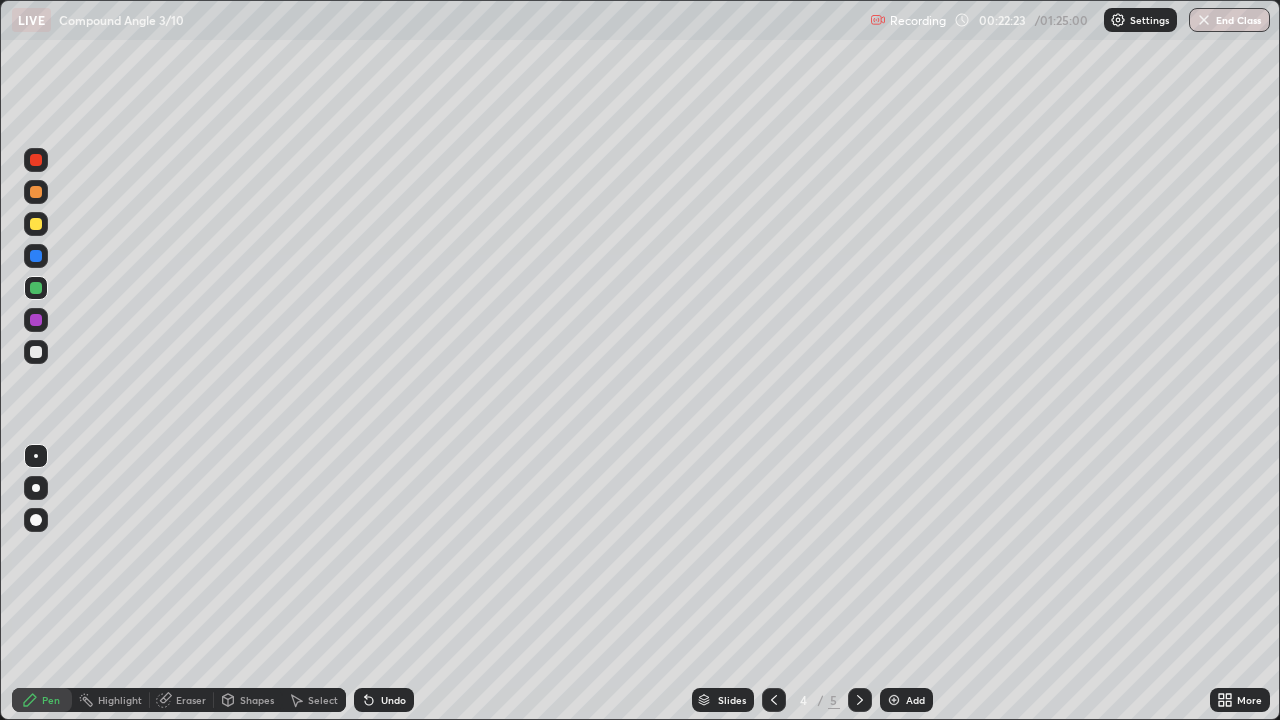 click at bounding box center (894, 700) 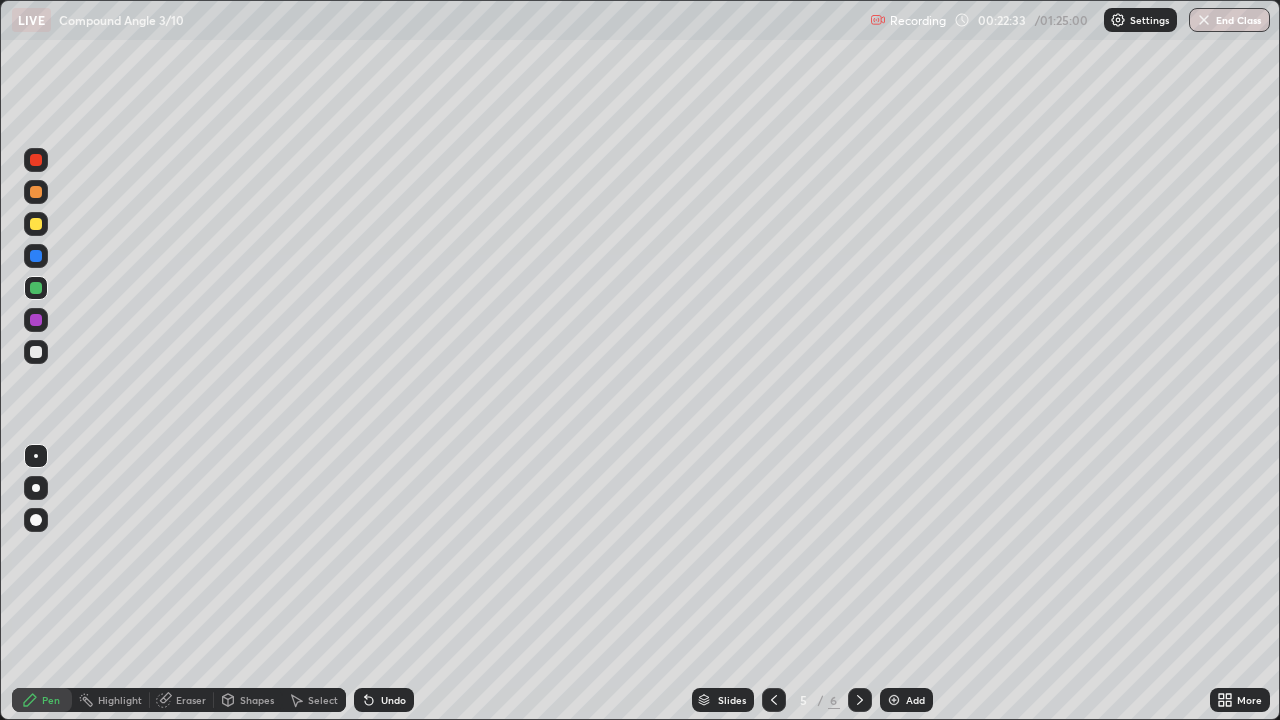 click 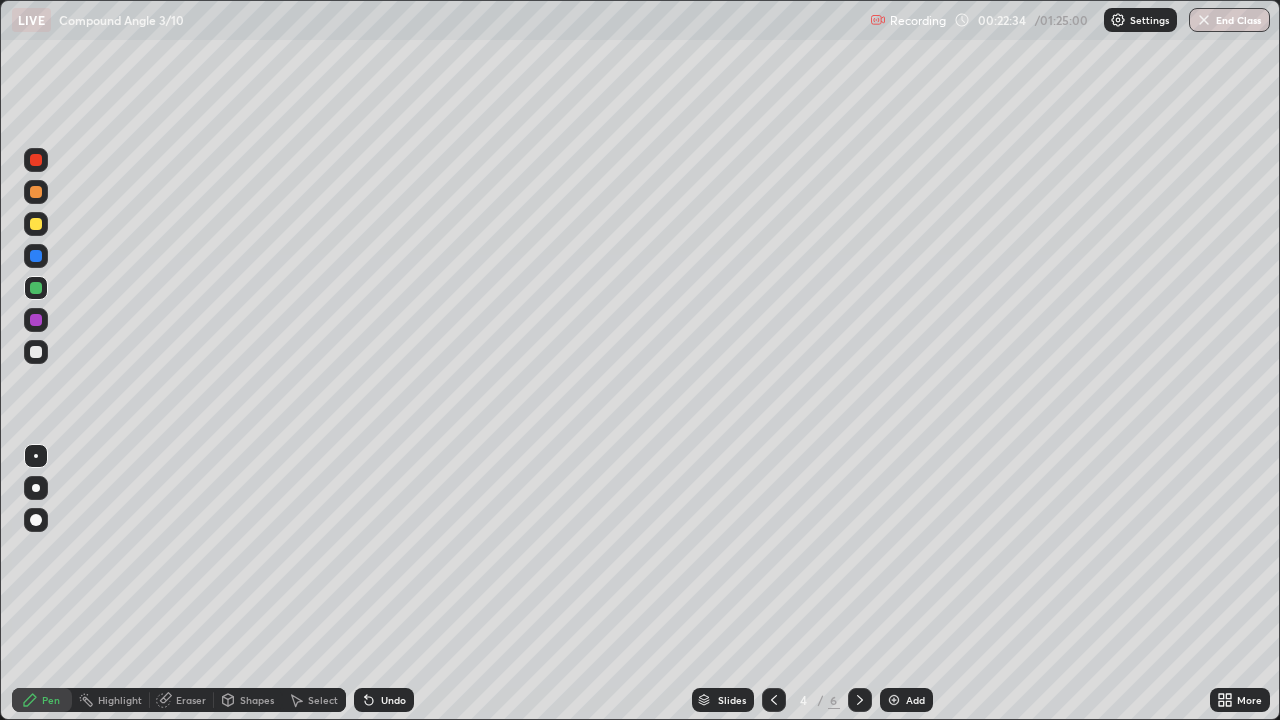 click 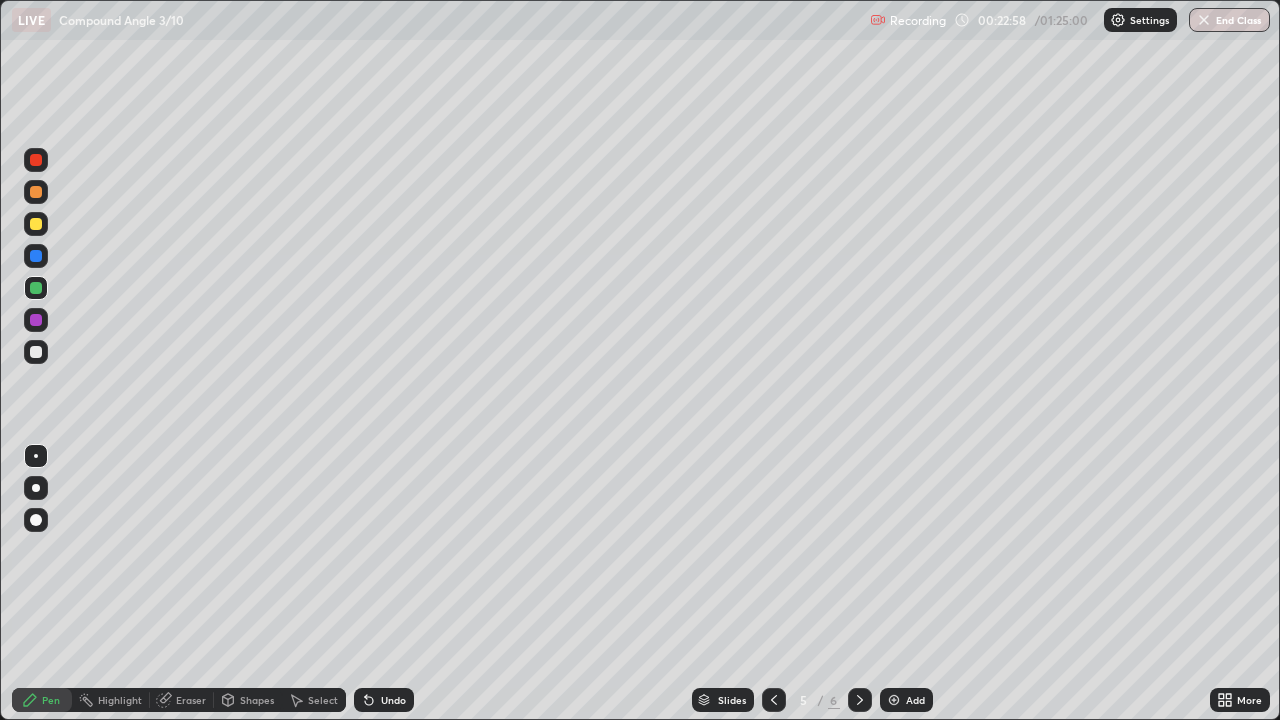 click 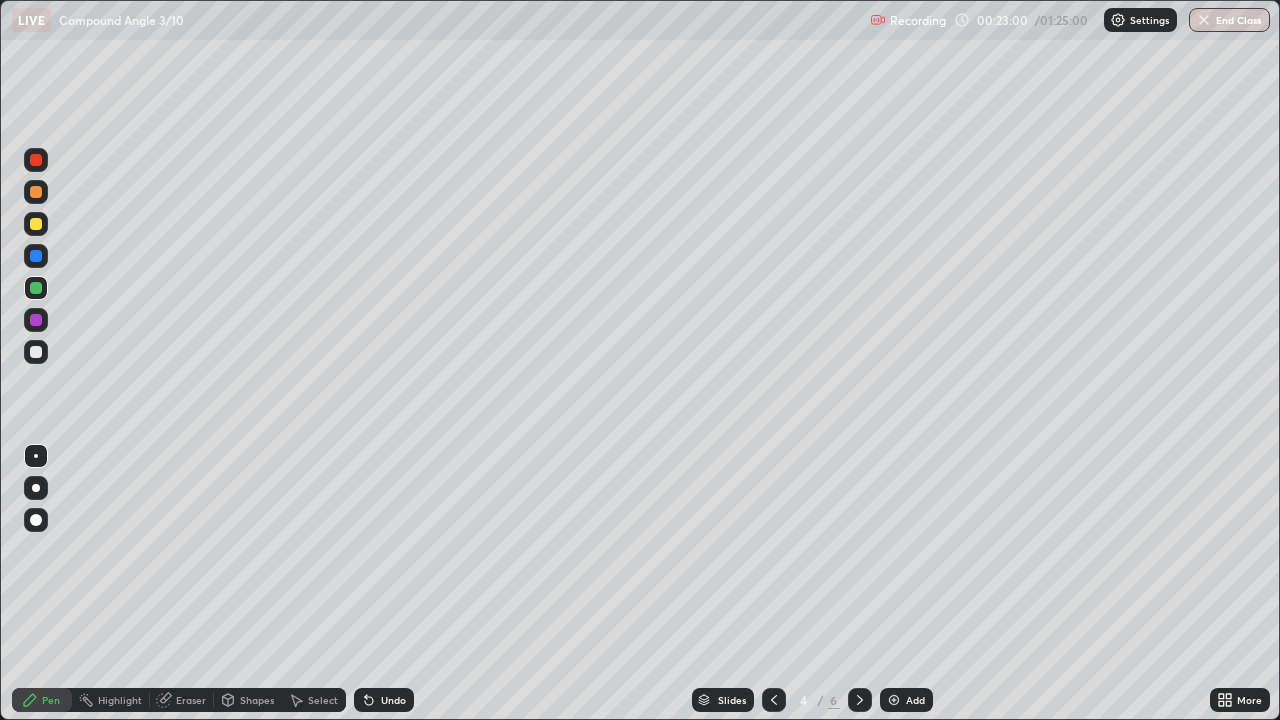 click 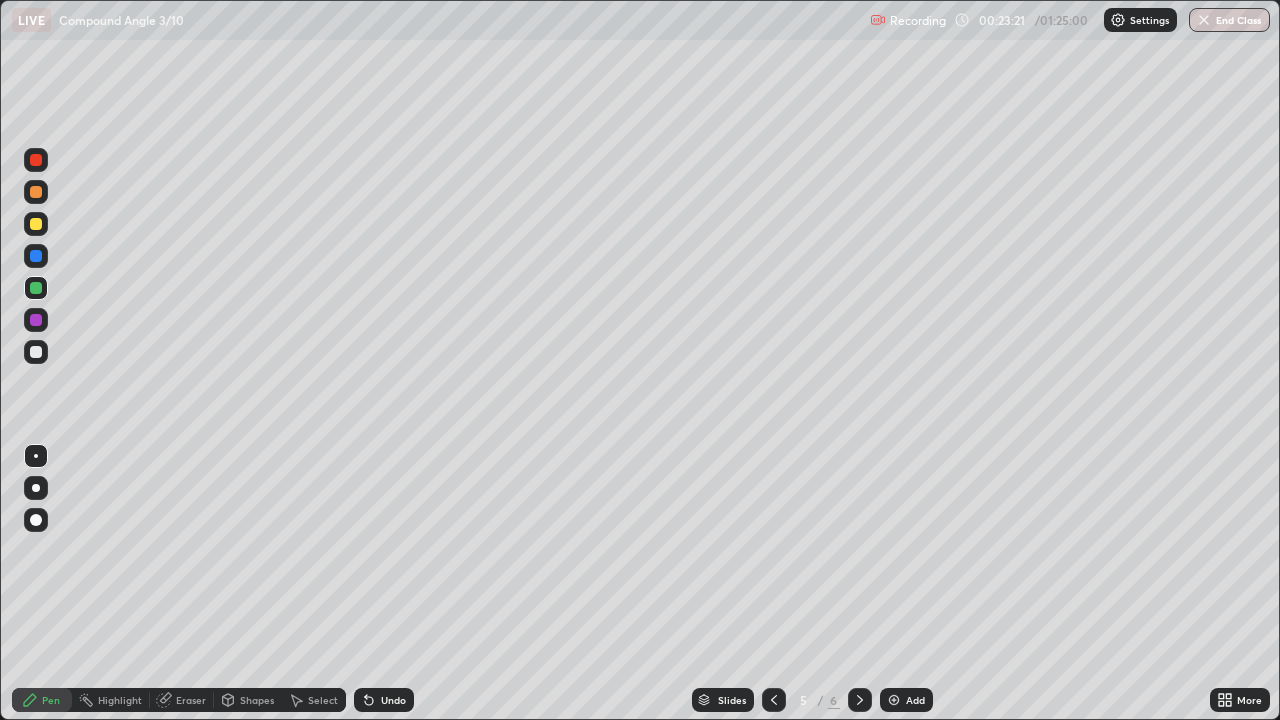 click at bounding box center (36, 224) 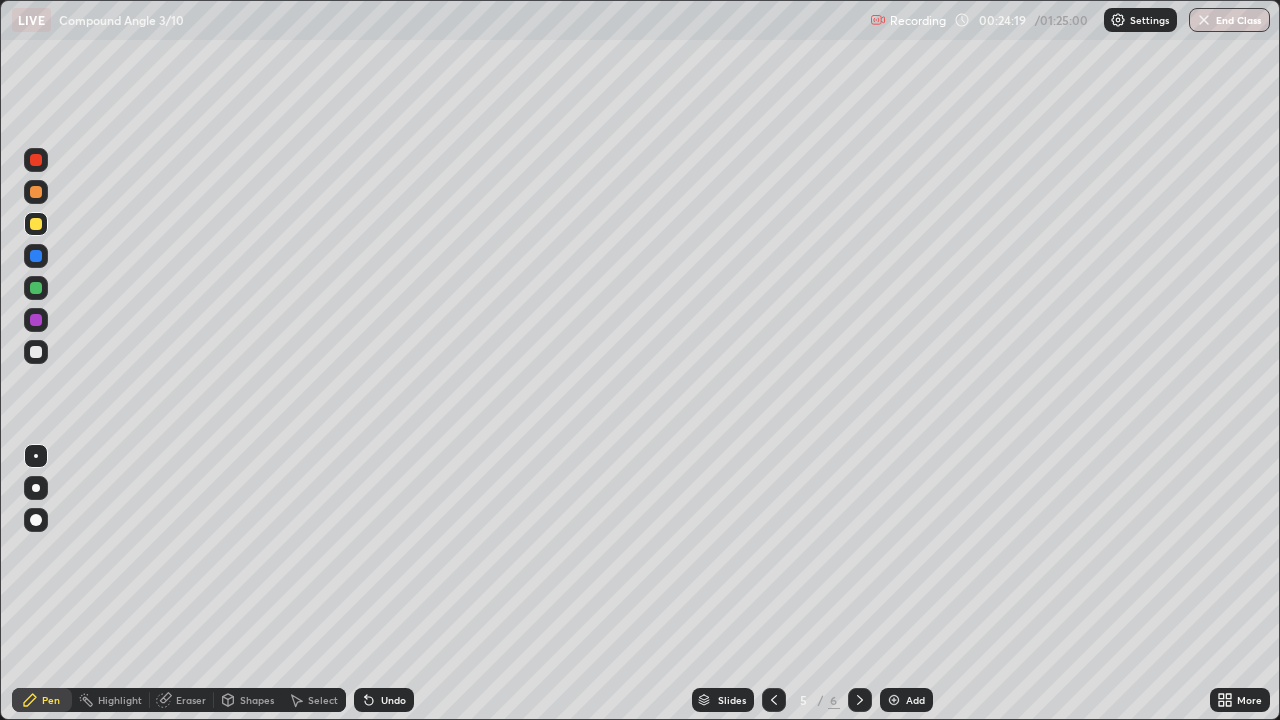 click on "Slides 5 / 6 Add" at bounding box center (812, 700) 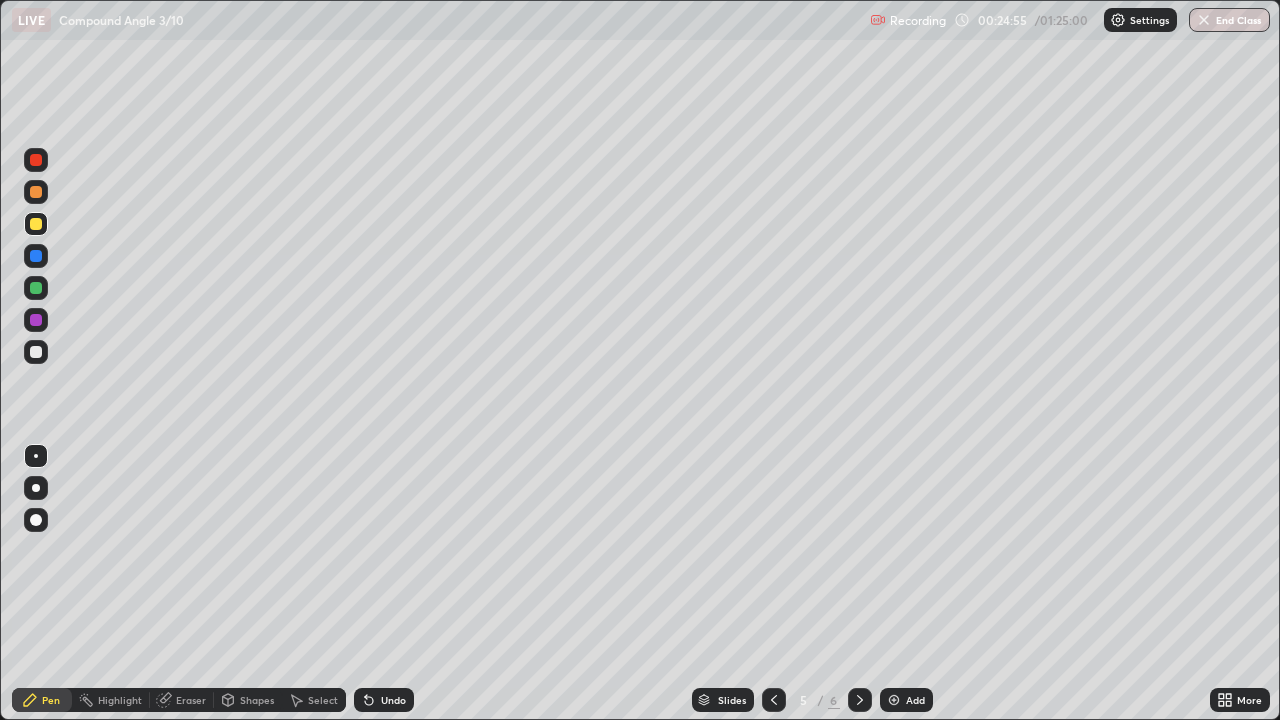 click on "5 / 6" at bounding box center (817, 700) 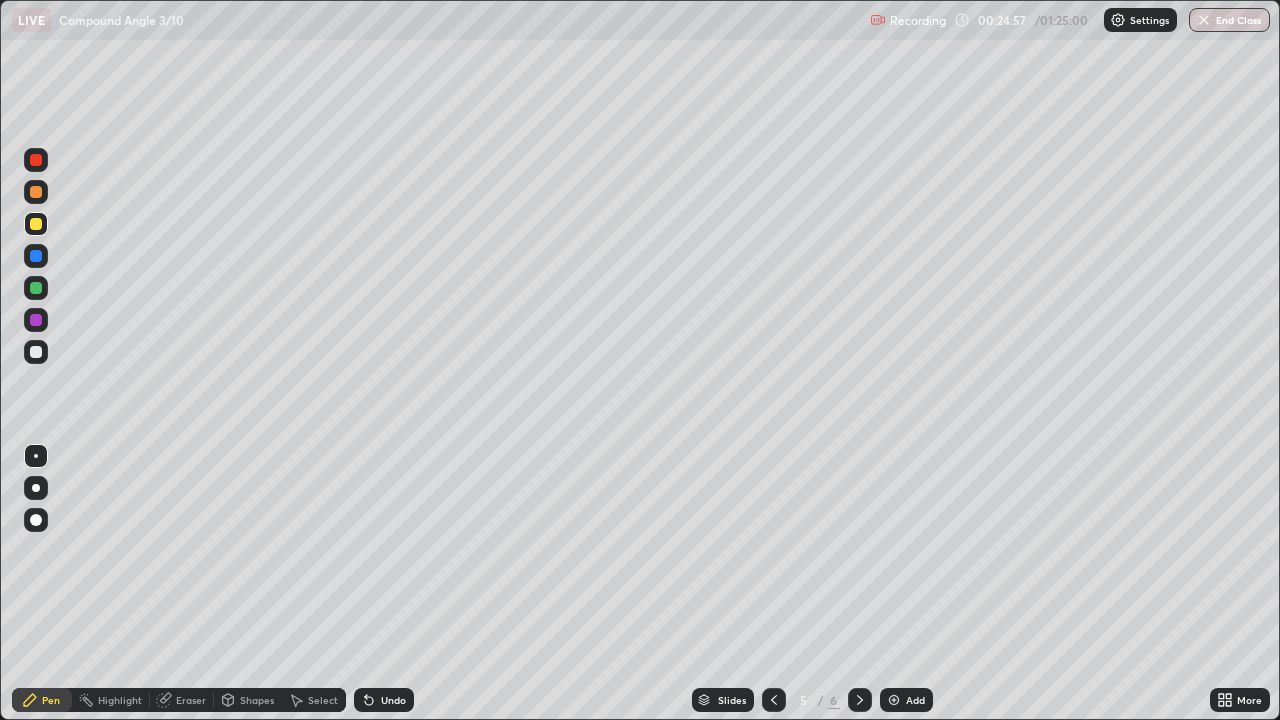 click 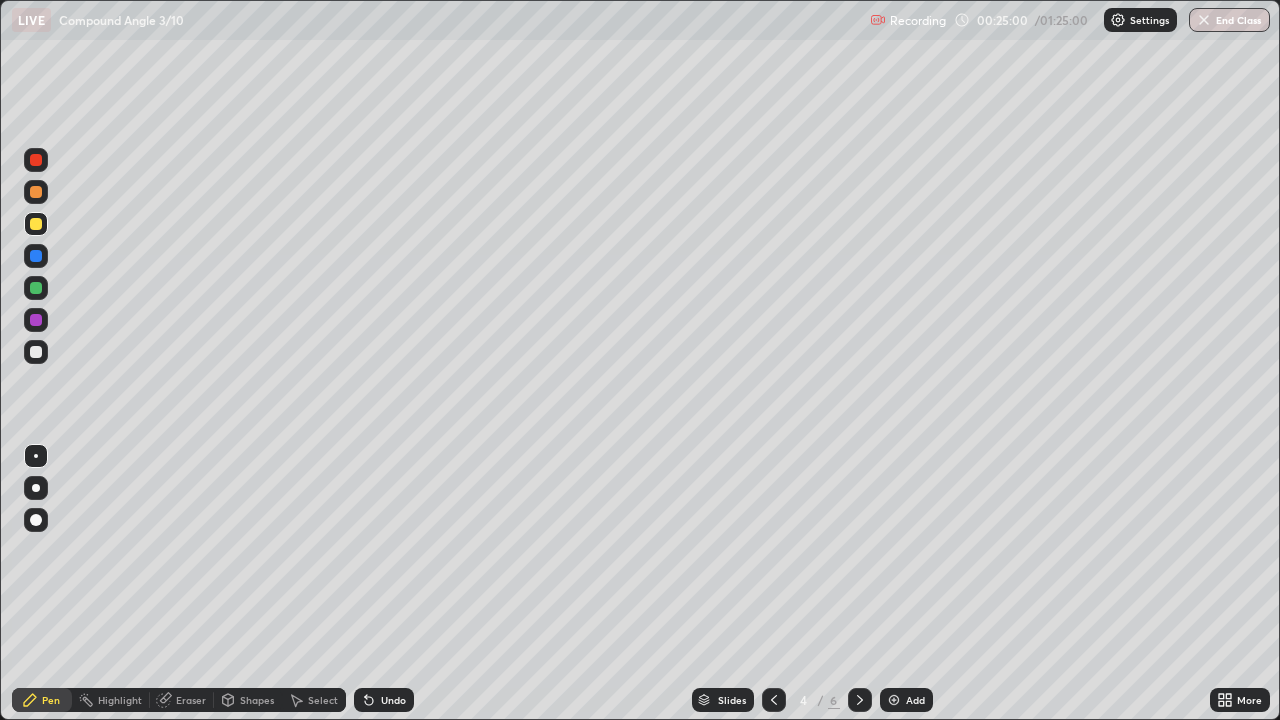 click 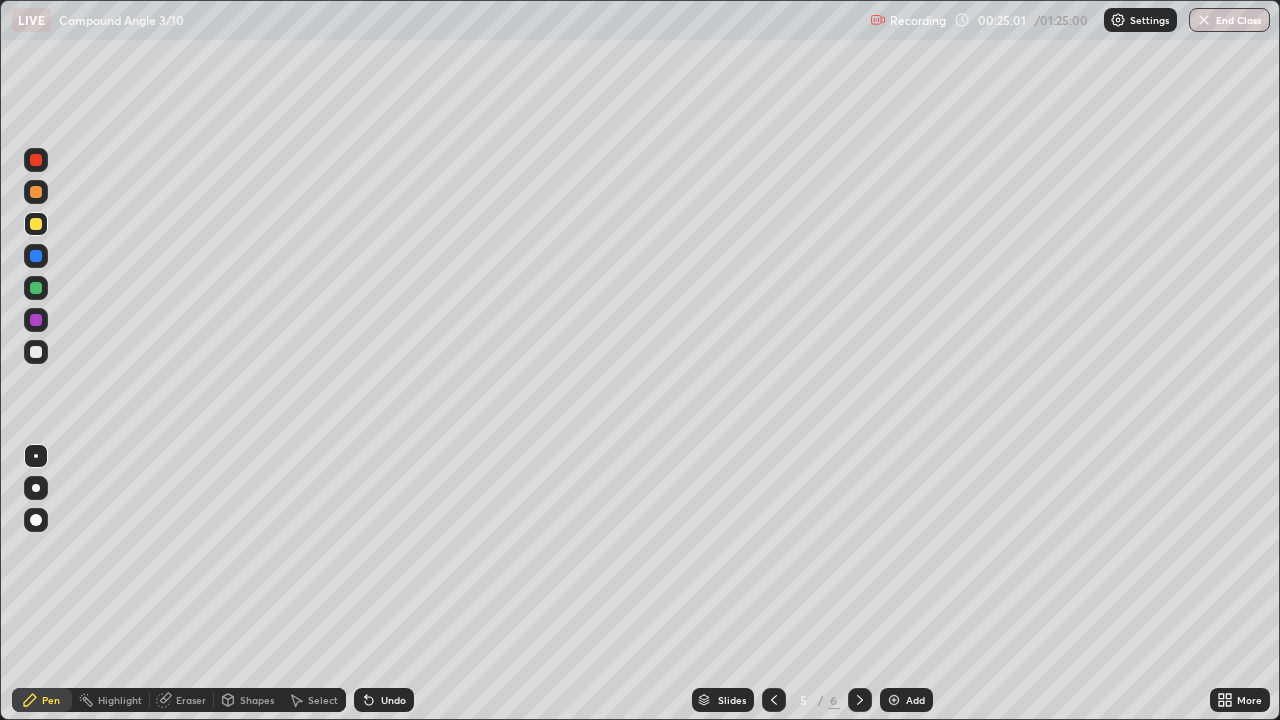 click 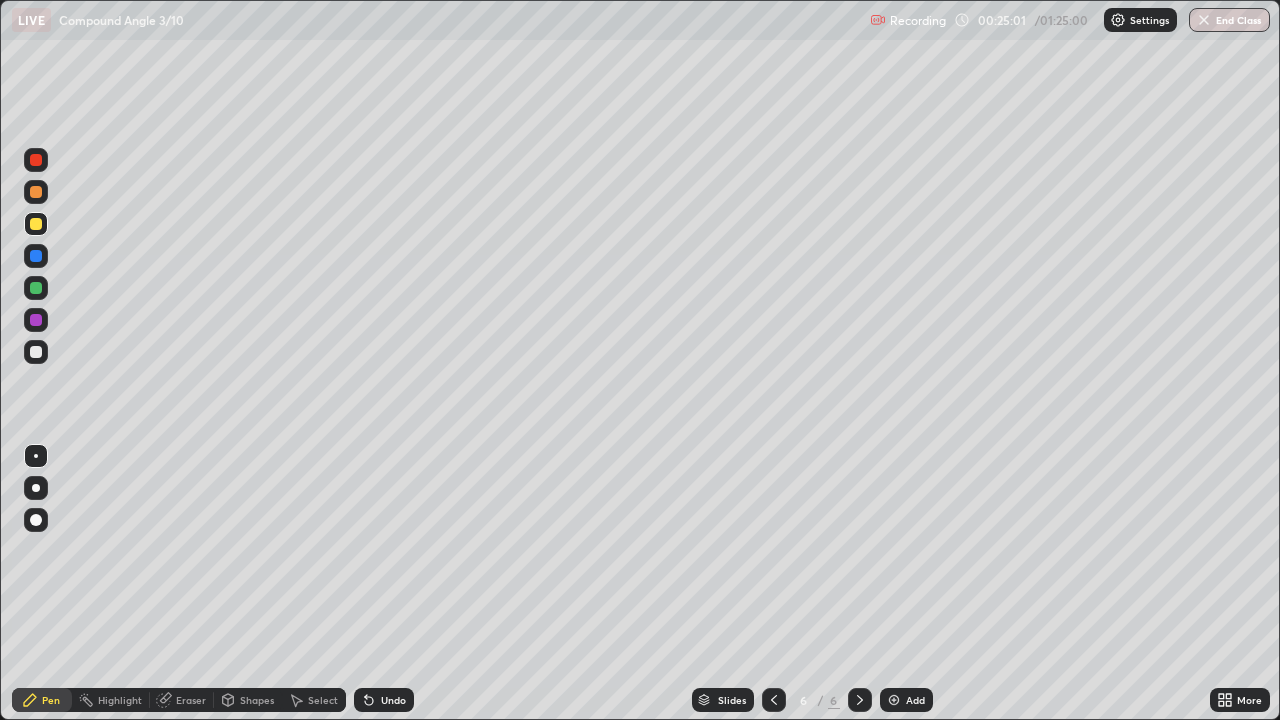 click at bounding box center (894, 700) 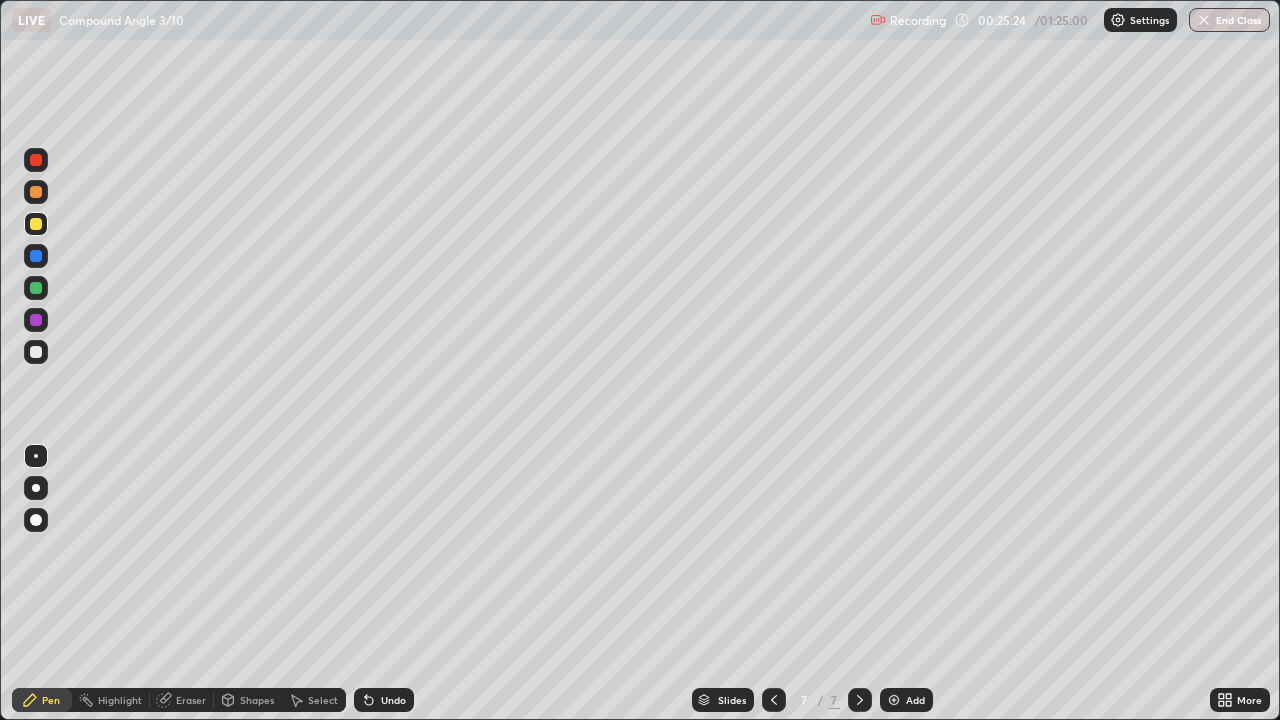 click on "Undo" at bounding box center [393, 700] 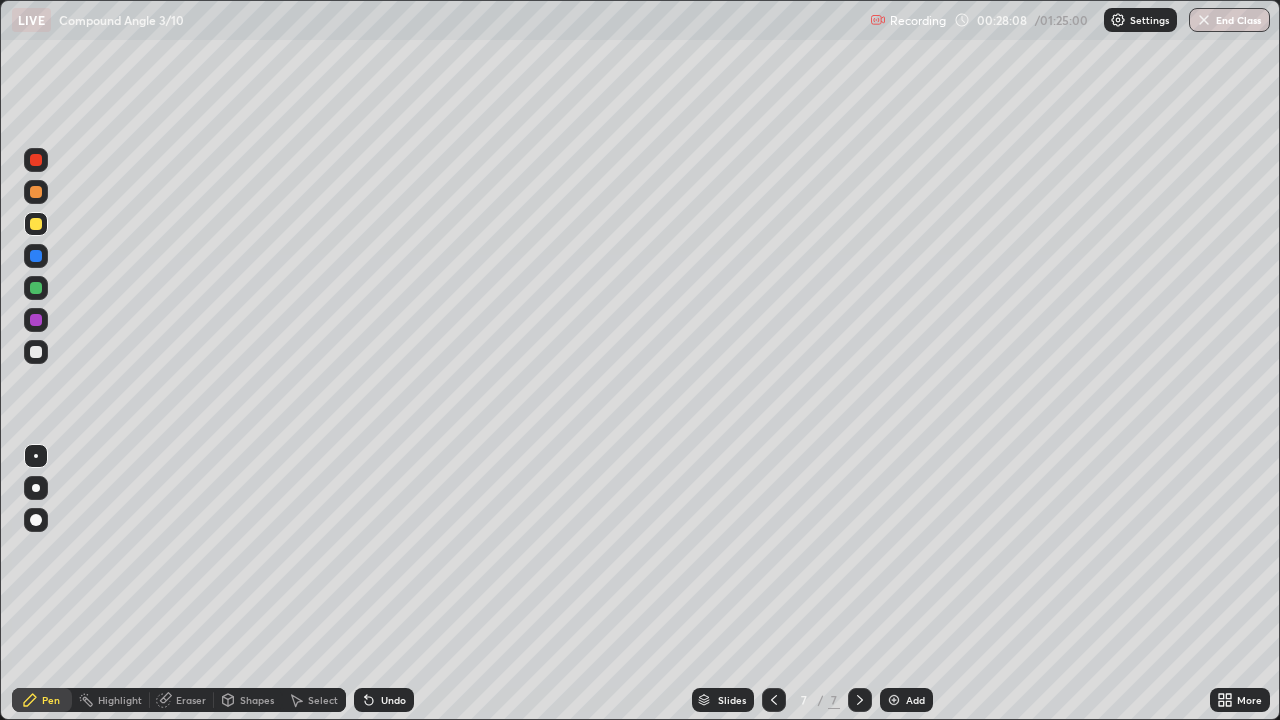 click on "Add" at bounding box center [906, 700] 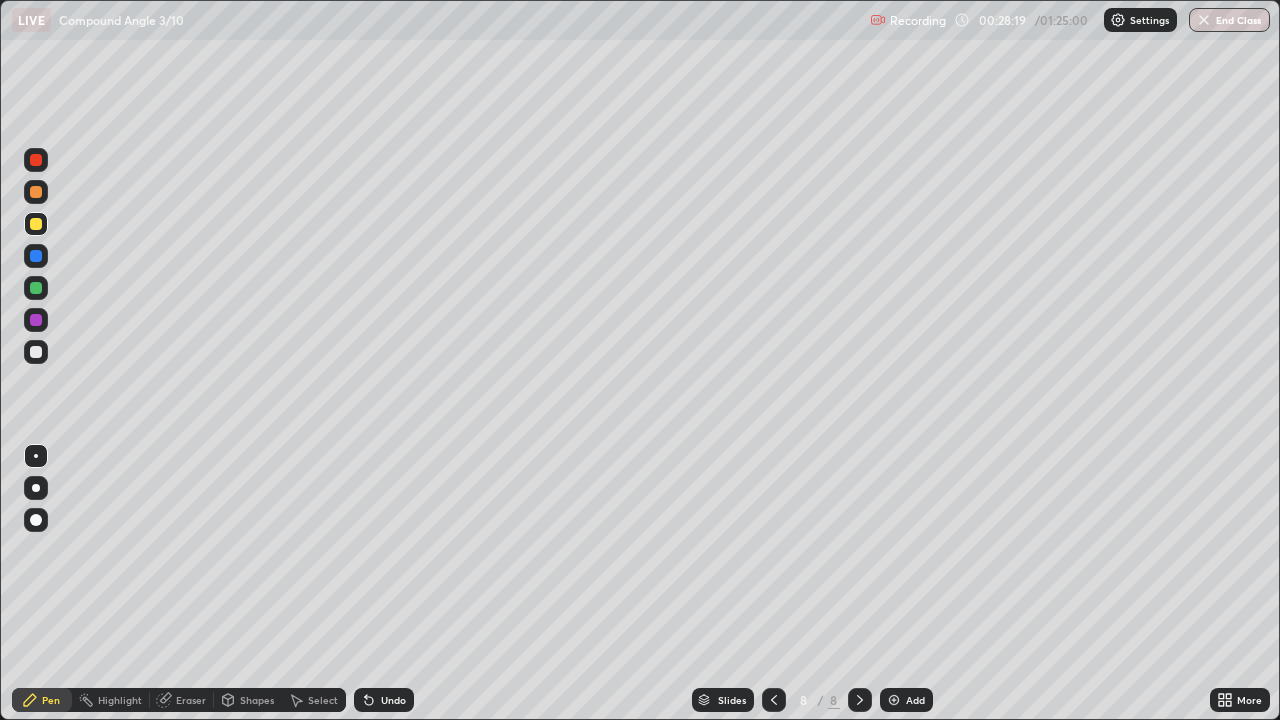 click at bounding box center [36, 352] 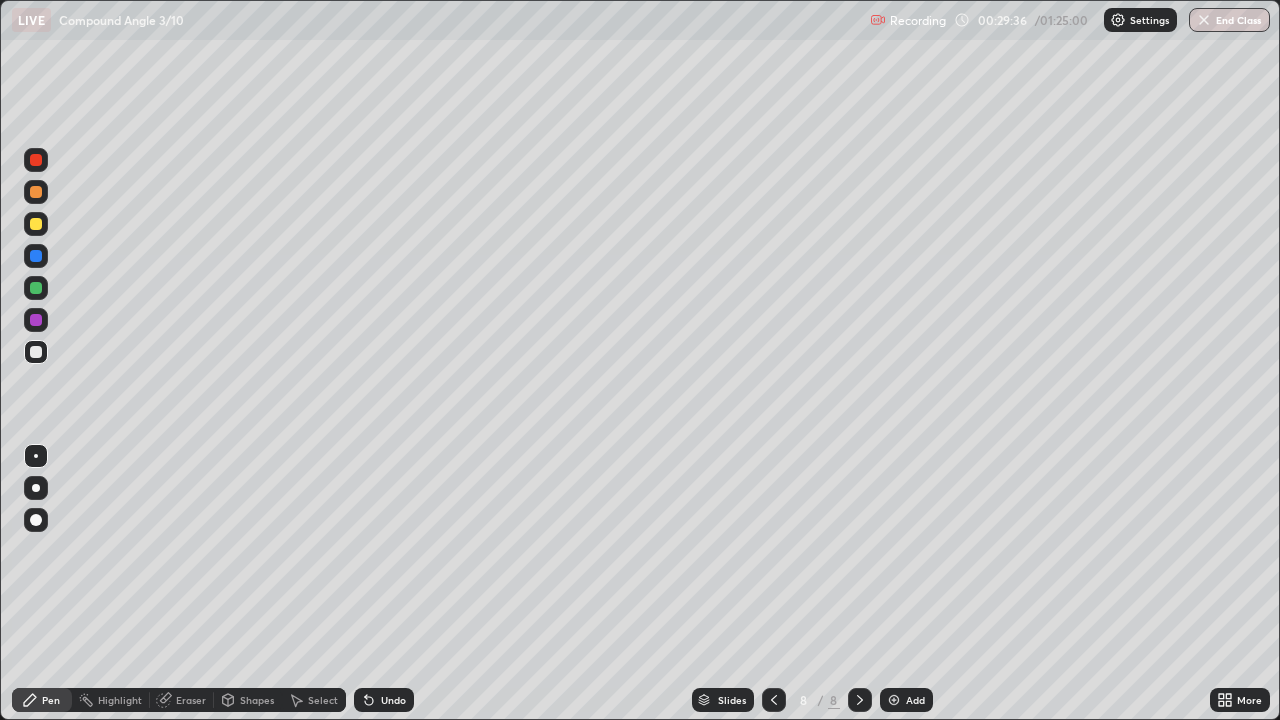 click at bounding box center [36, 288] 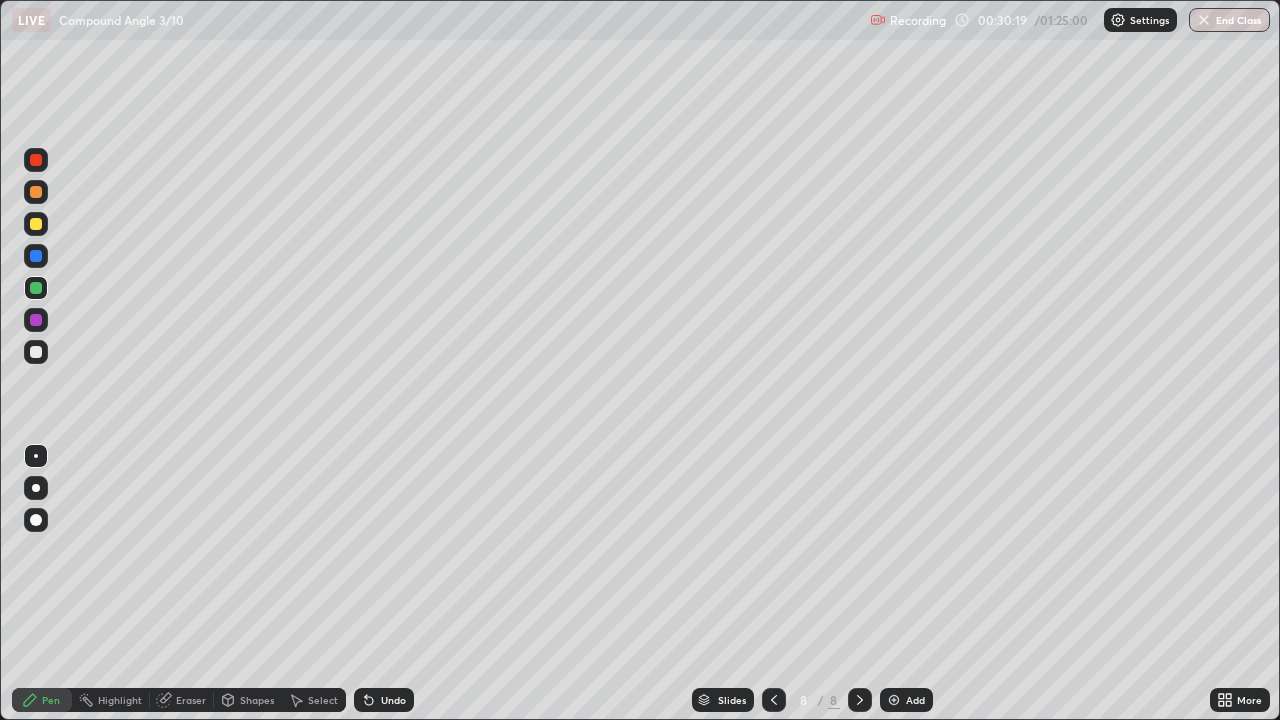 click at bounding box center [36, 352] 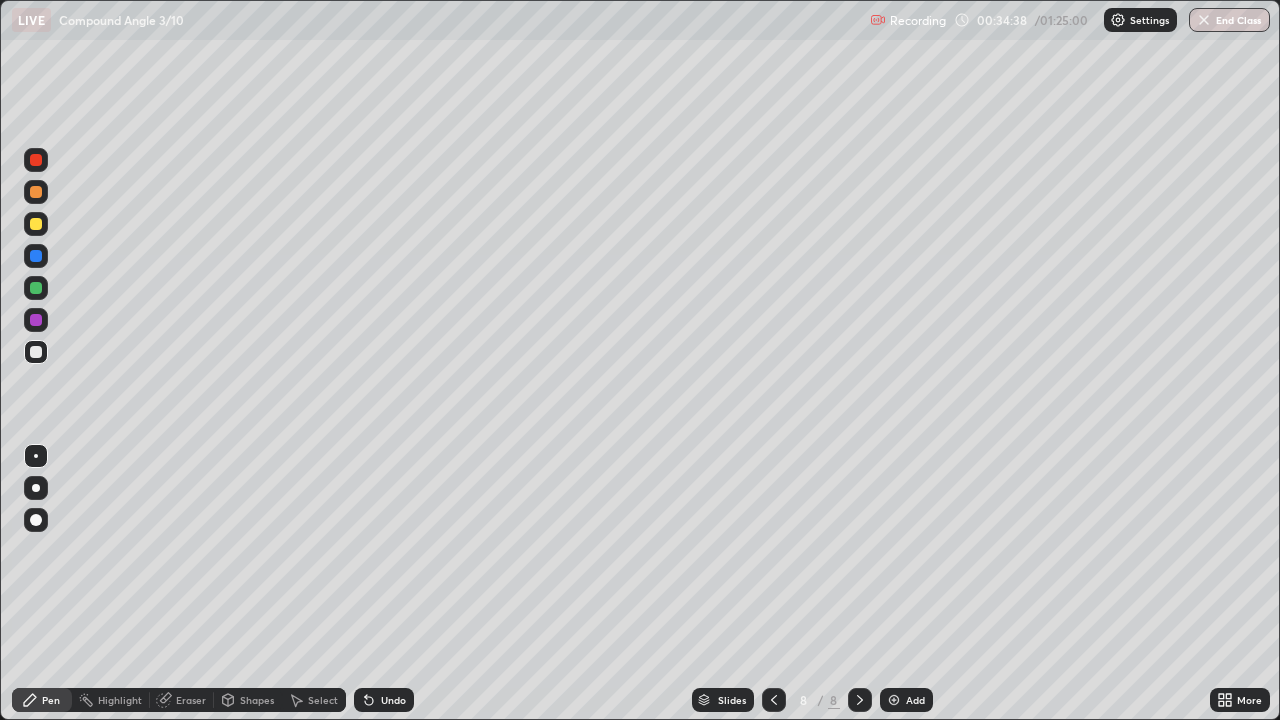 click on "Add" at bounding box center [915, 700] 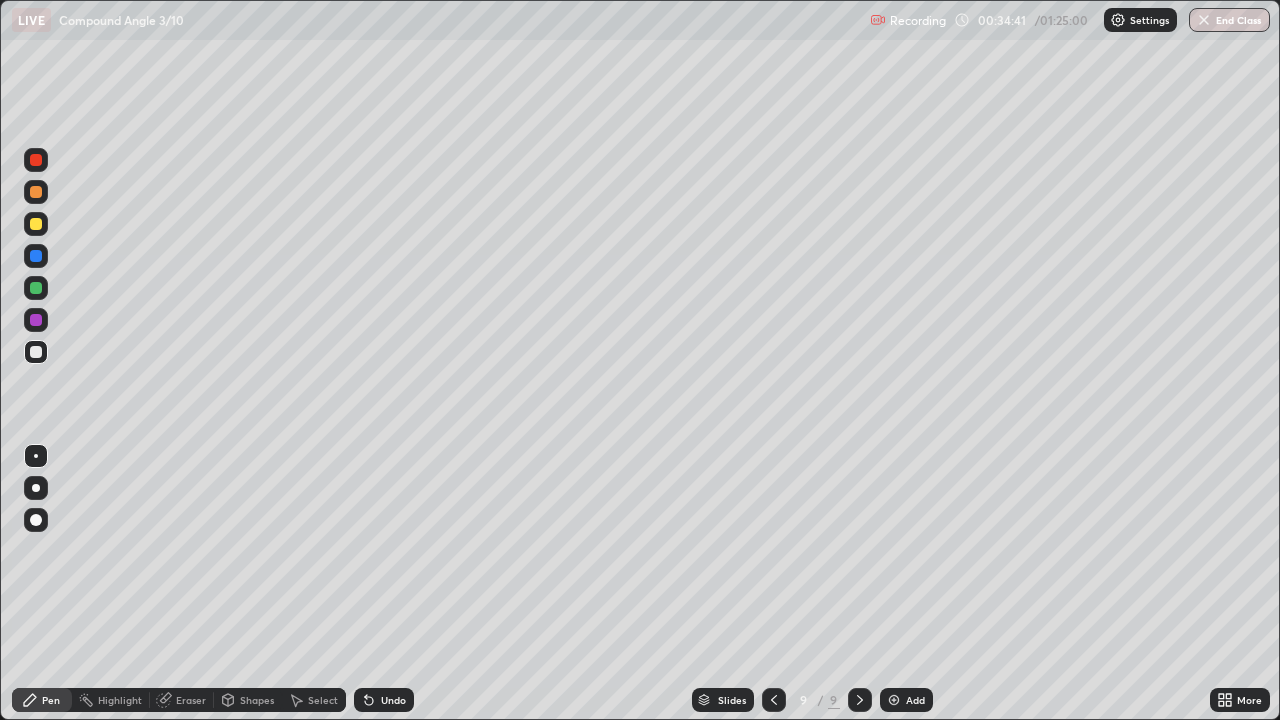 click at bounding box center [36, 288] 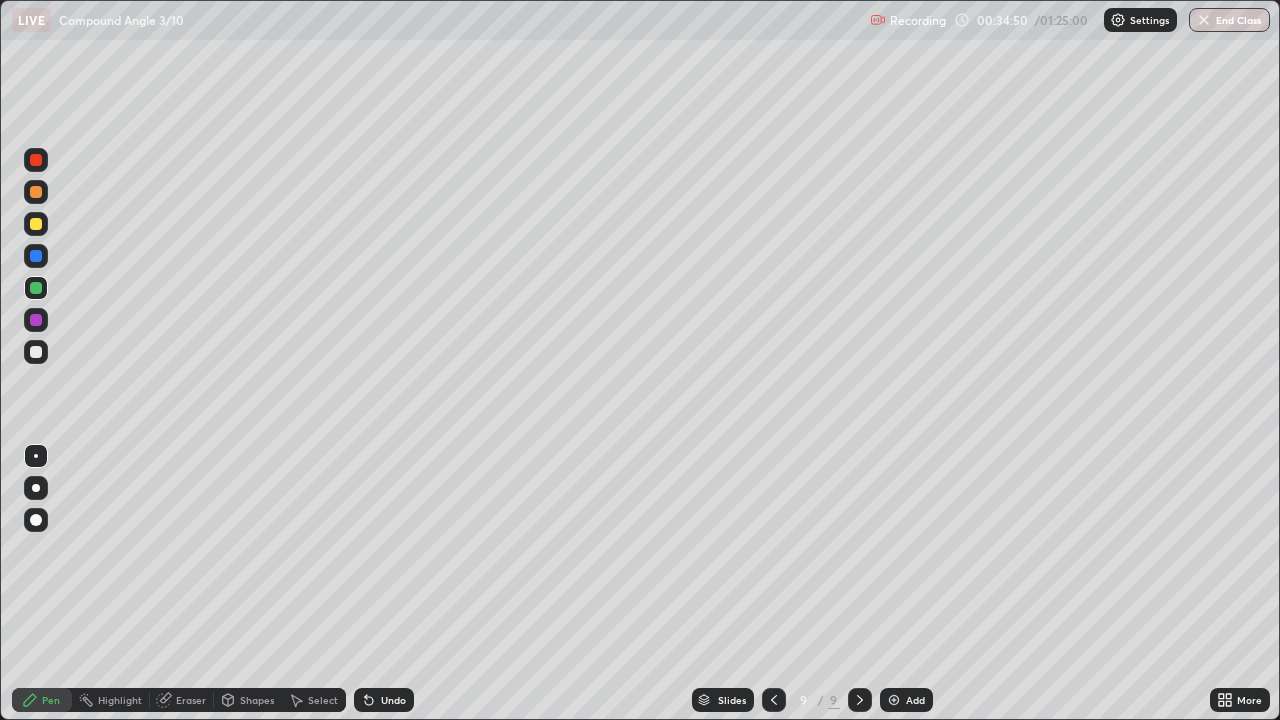 click at bounding box center (36, 352) 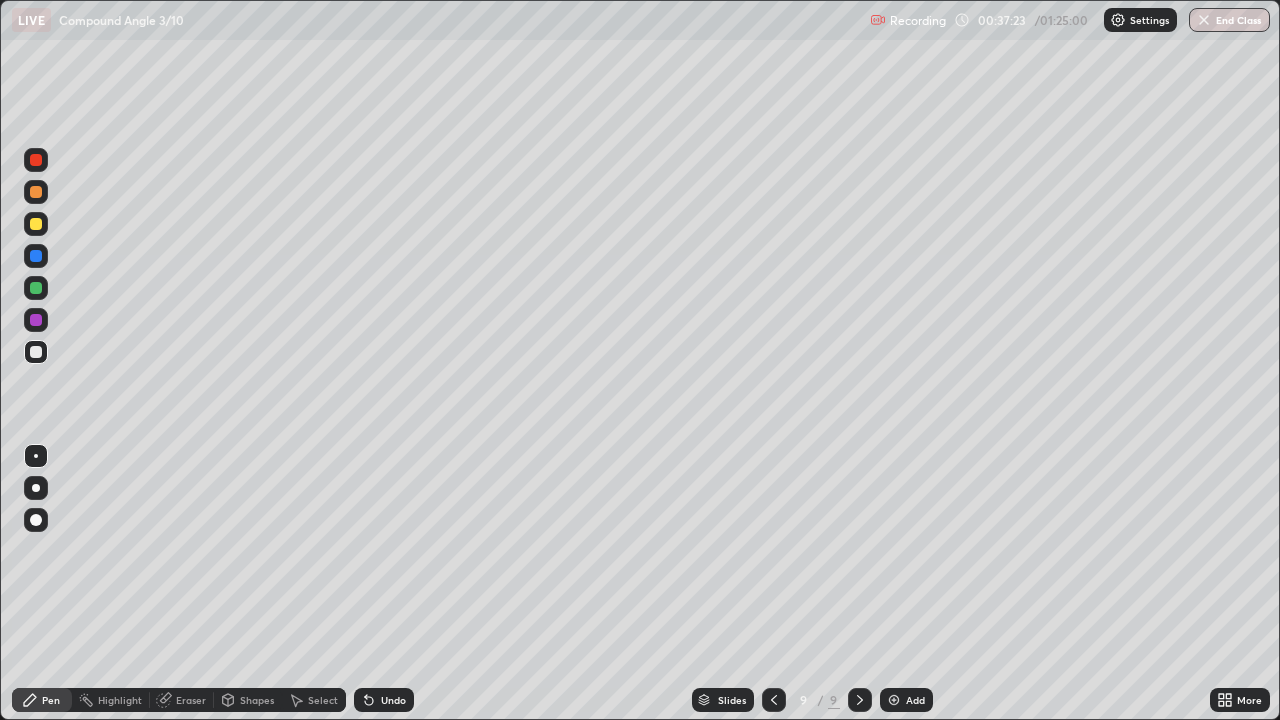 click on "Add" at bounding box center (915, 700) 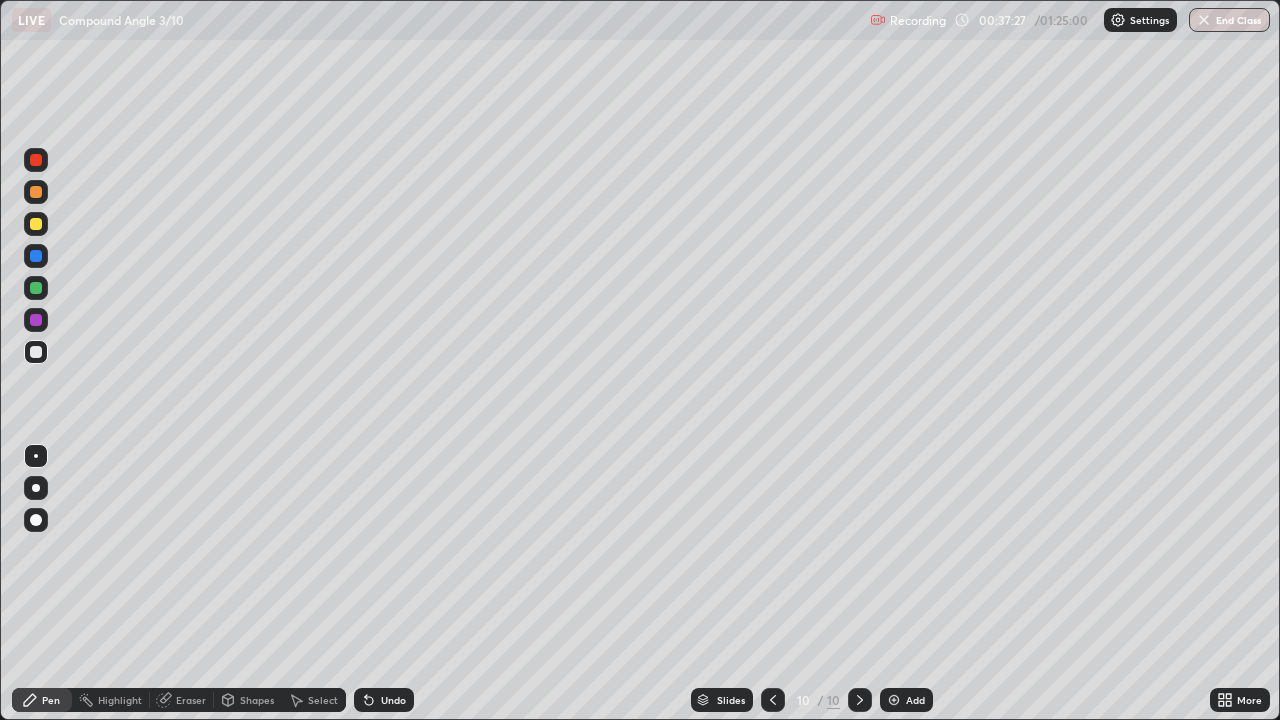 click at bounding box center [36, 288] 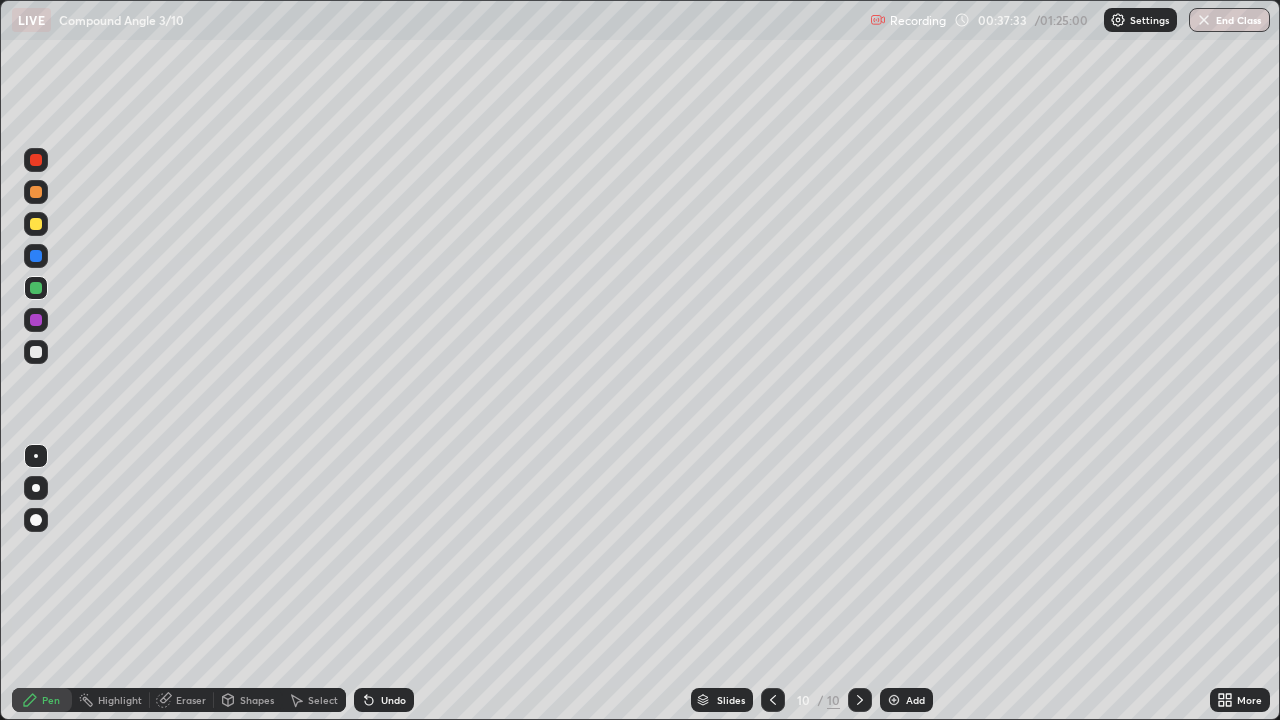 click at bounding box center (36, 192) 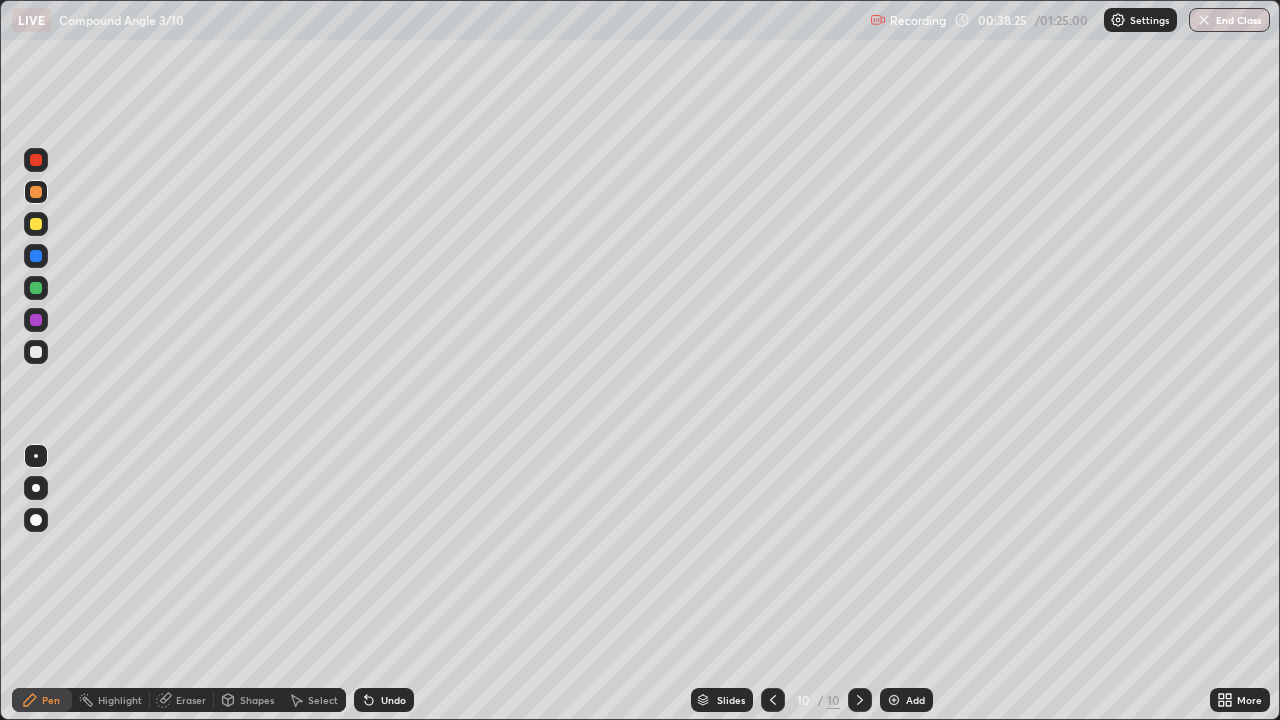 click at bounding box center [36, 288] 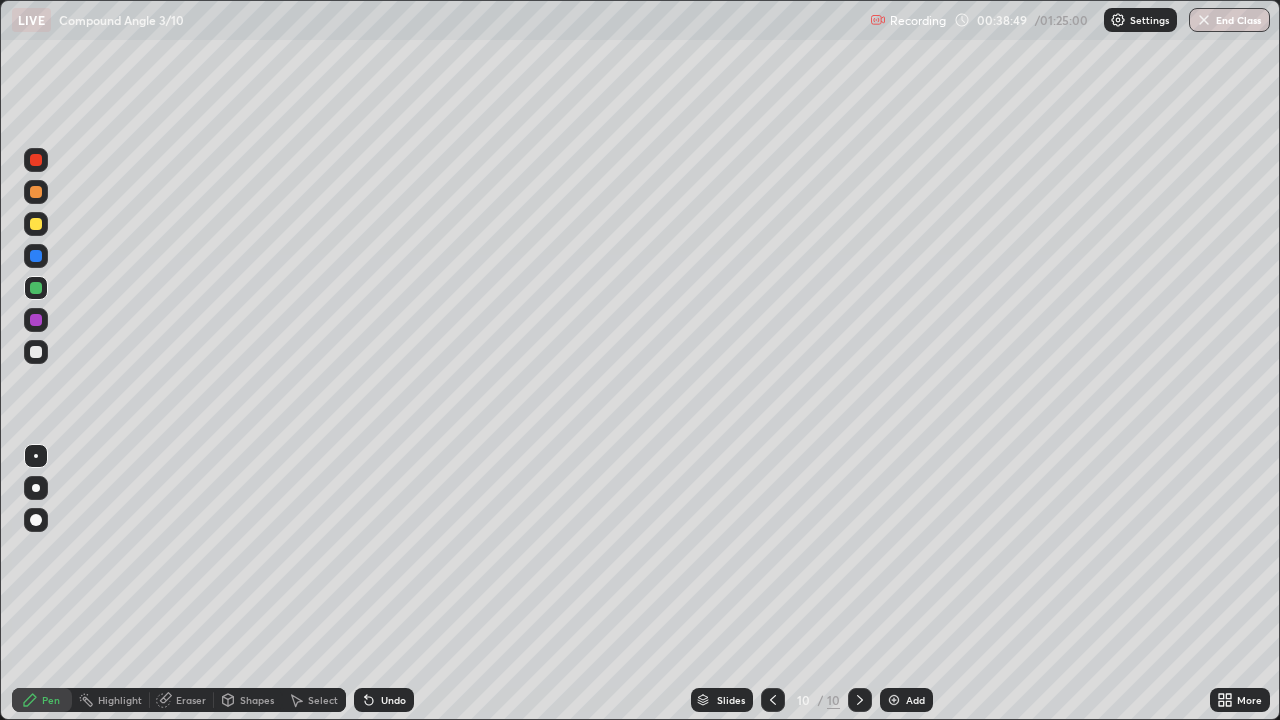 click at bounding box center (36, 352) 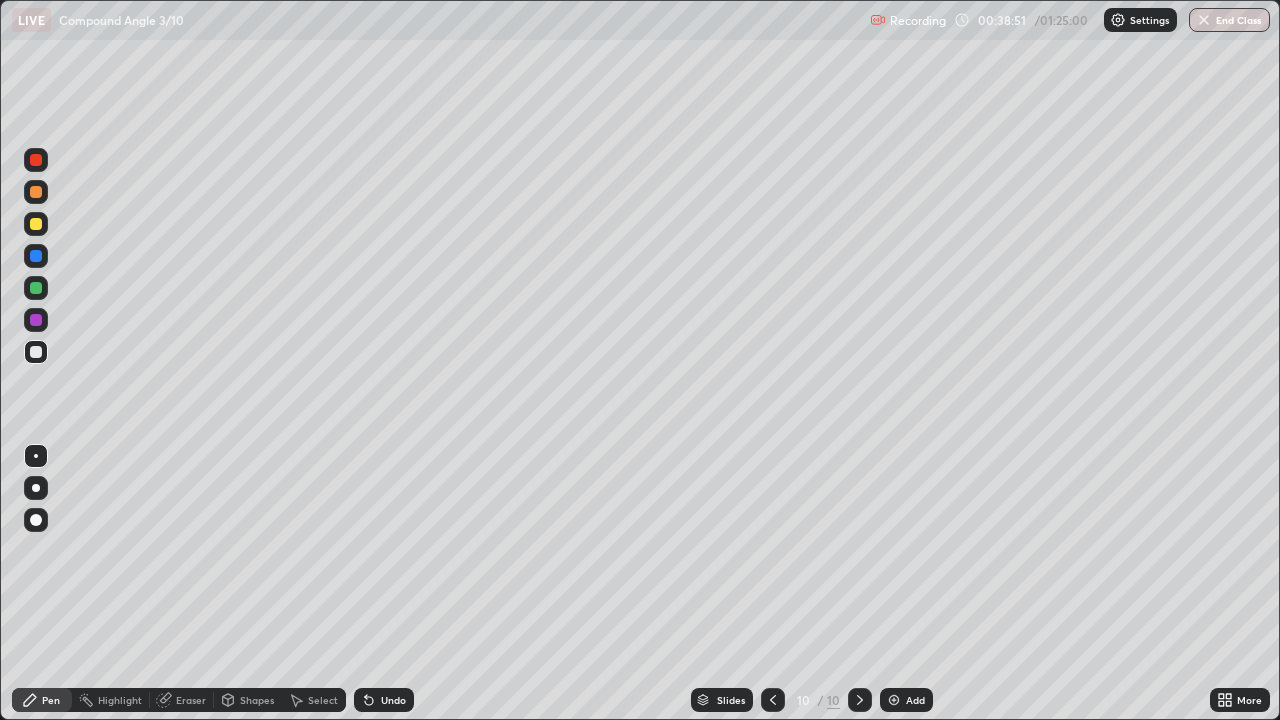 click on "Undo" at bounding box center (393, 700) 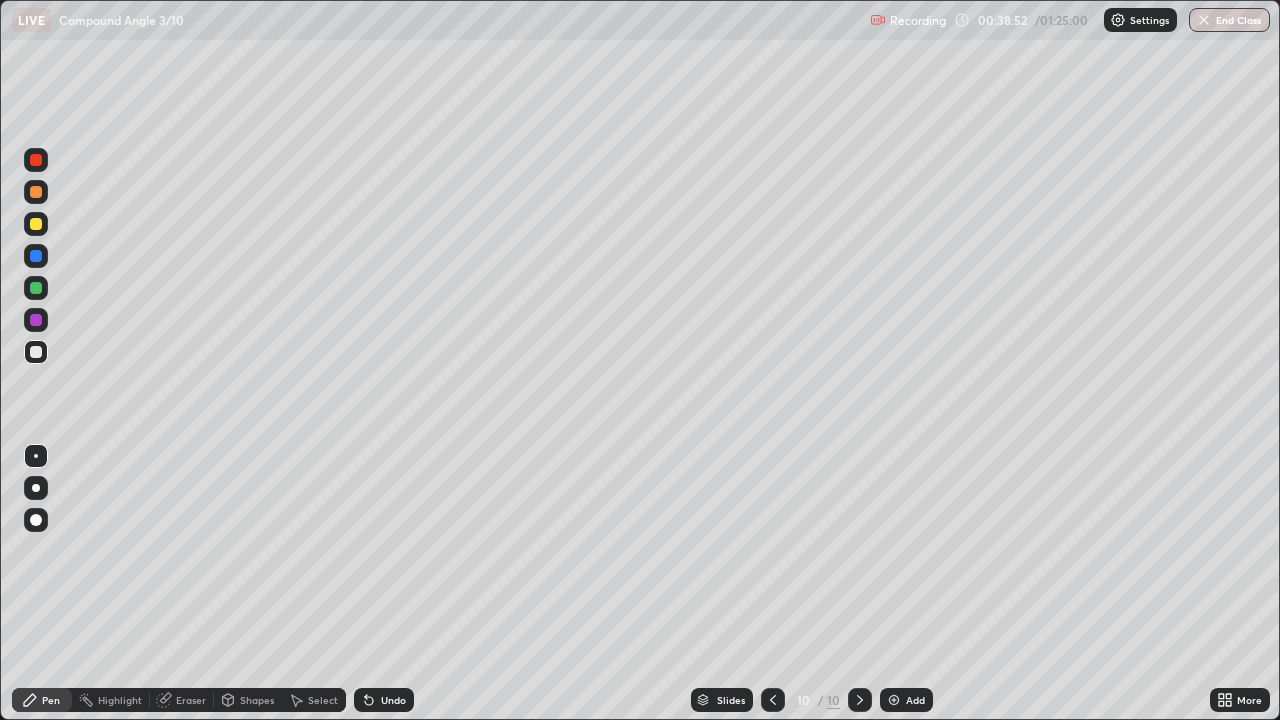 click on "Undo" at bounding box center (393, 700) 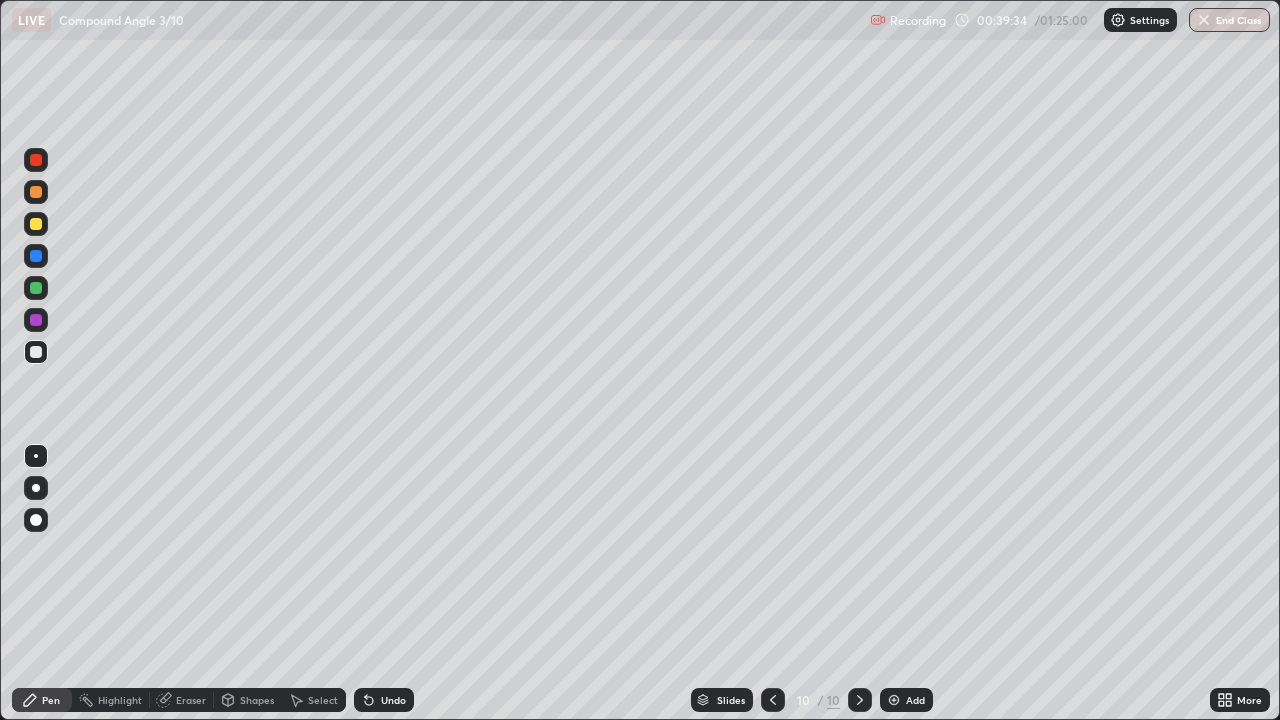 click on "Undo" at bounding box center [393, 700] 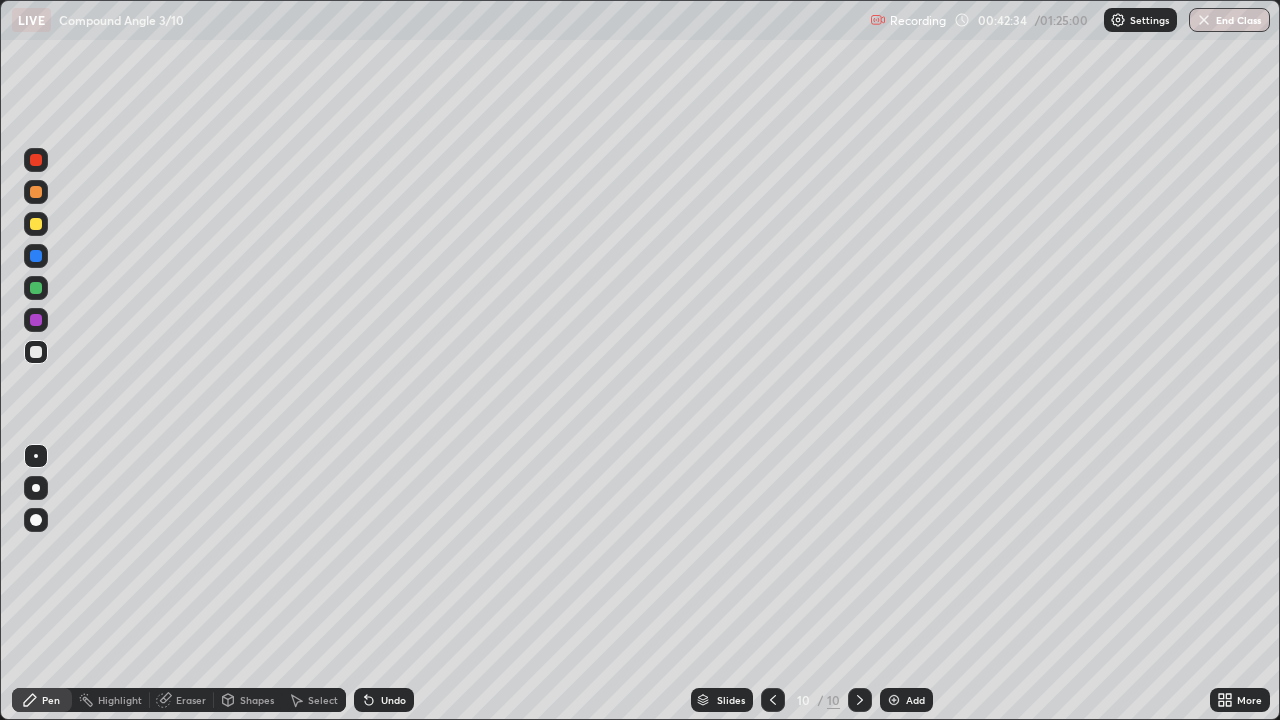 click on "Add" at bounding box center [915, 700] 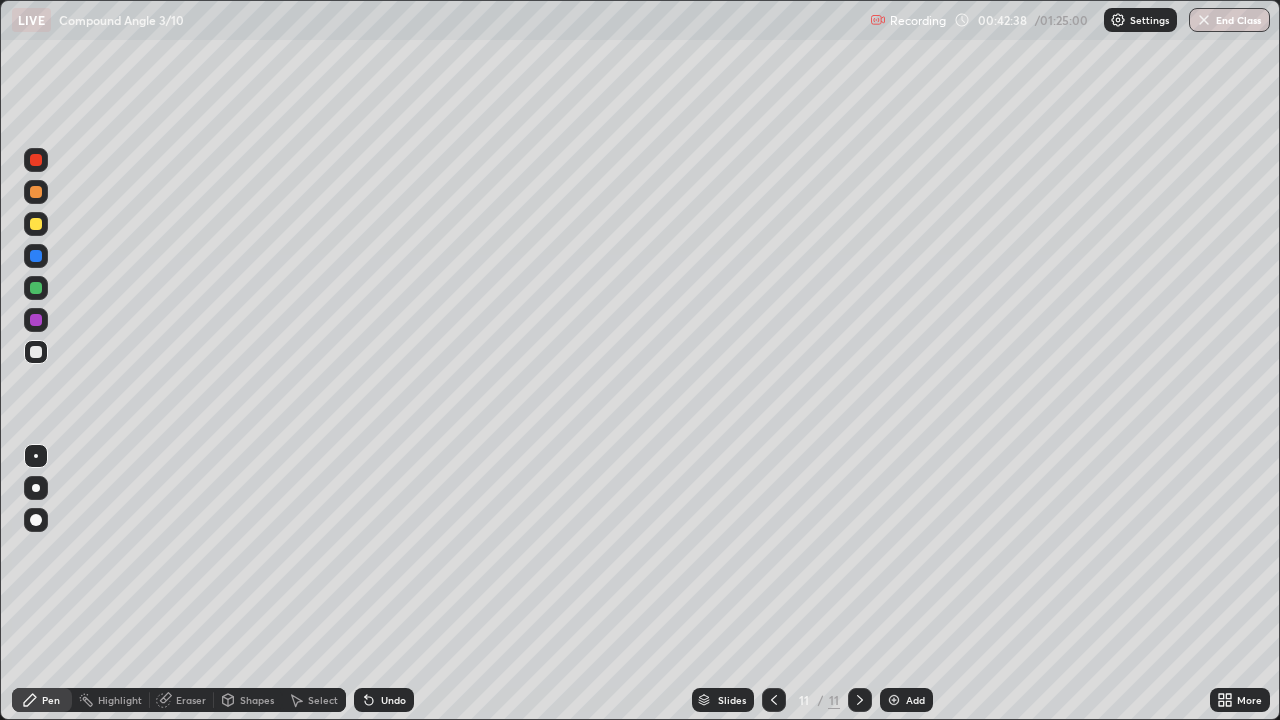 click at bounding box center (36, 224) 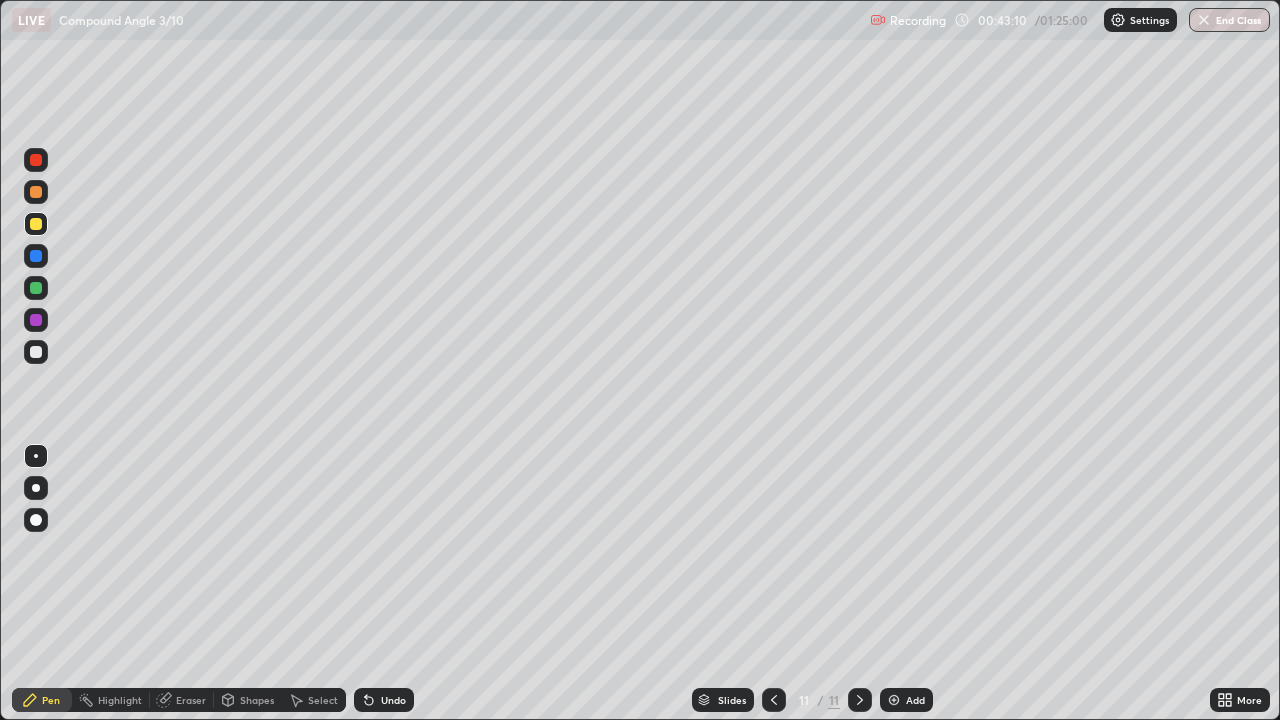 click at bounding box center (36, 352) 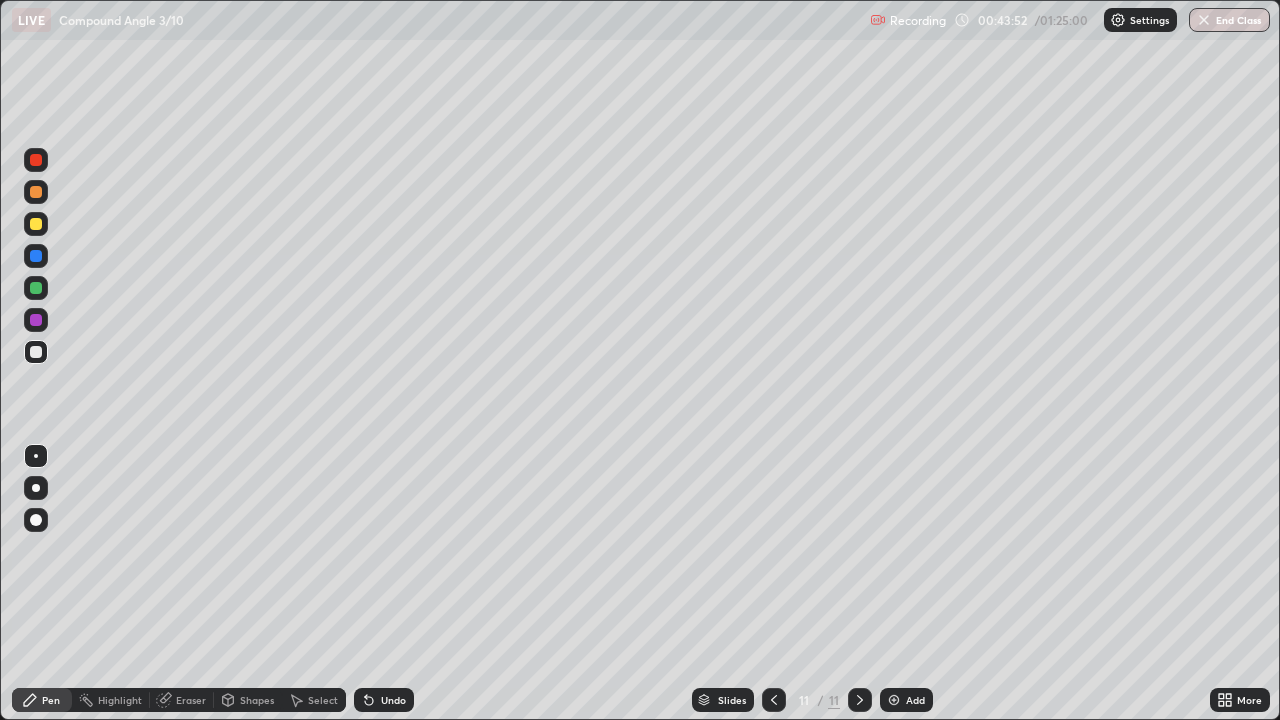 click on "Undo" at bounding box center [393, 700] 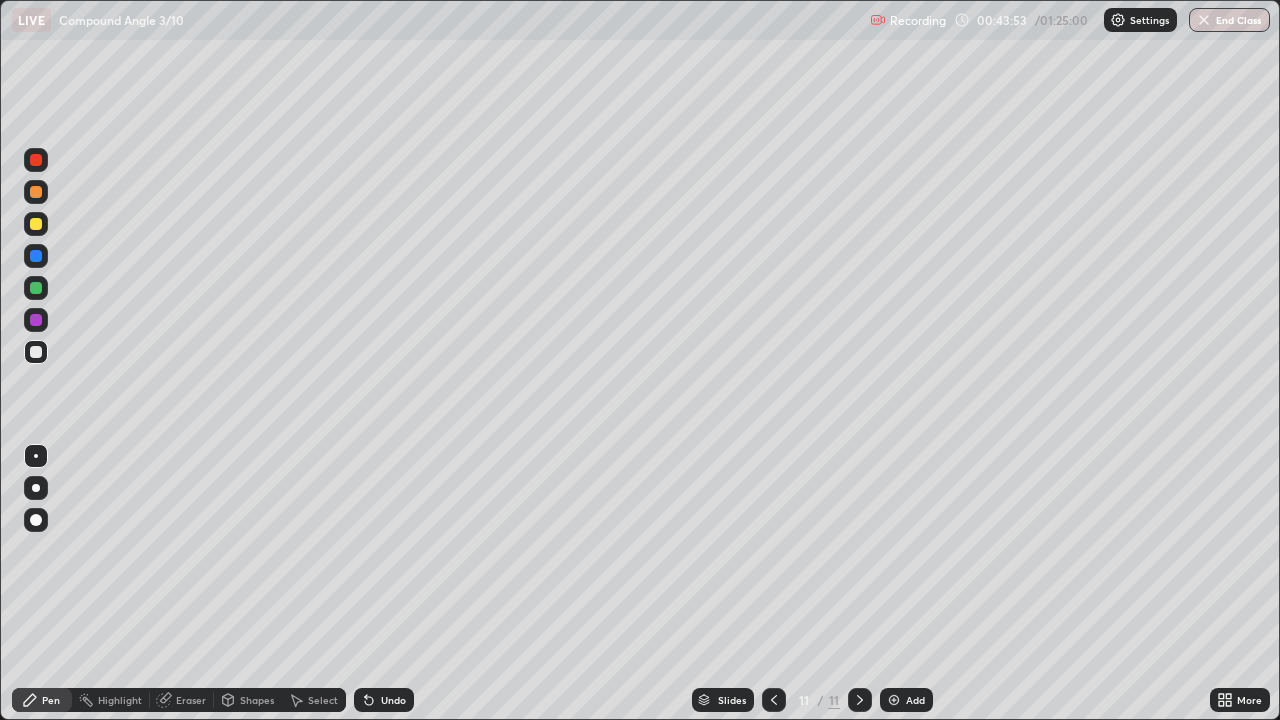 click on "Undo" at bounding box center [393, 700] 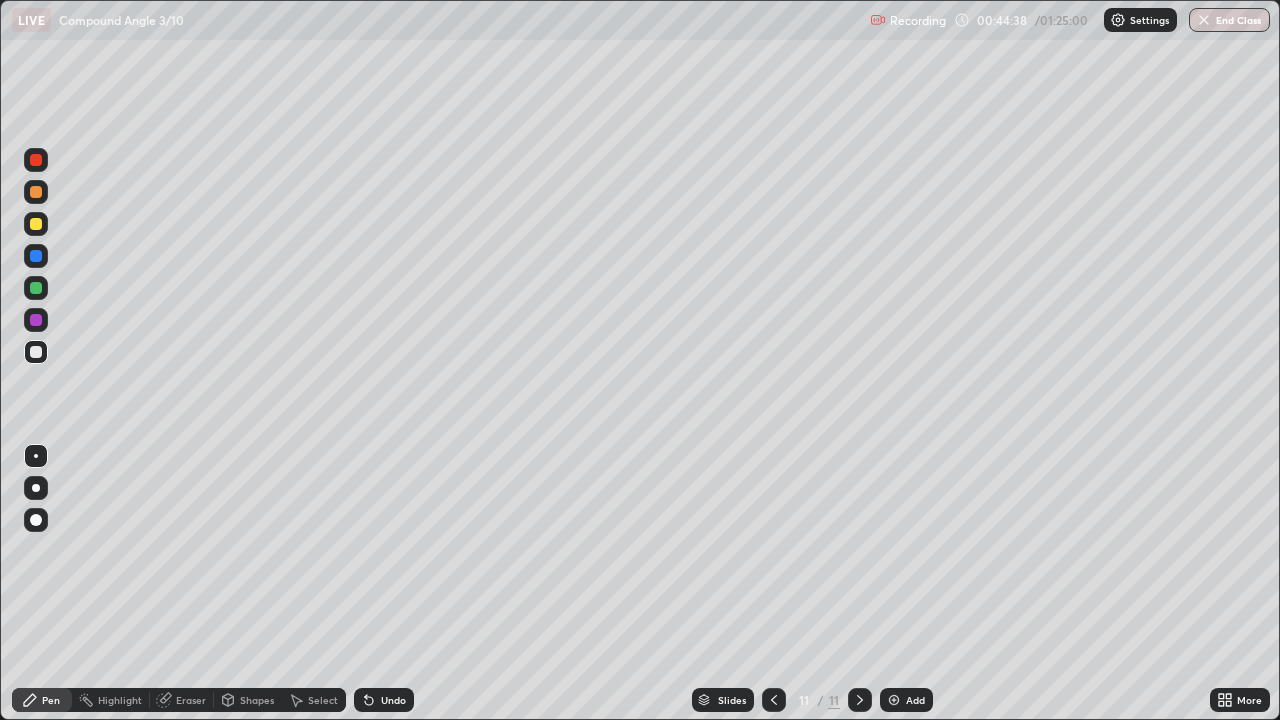 click on "Undo" at bounding box center [380, 700] 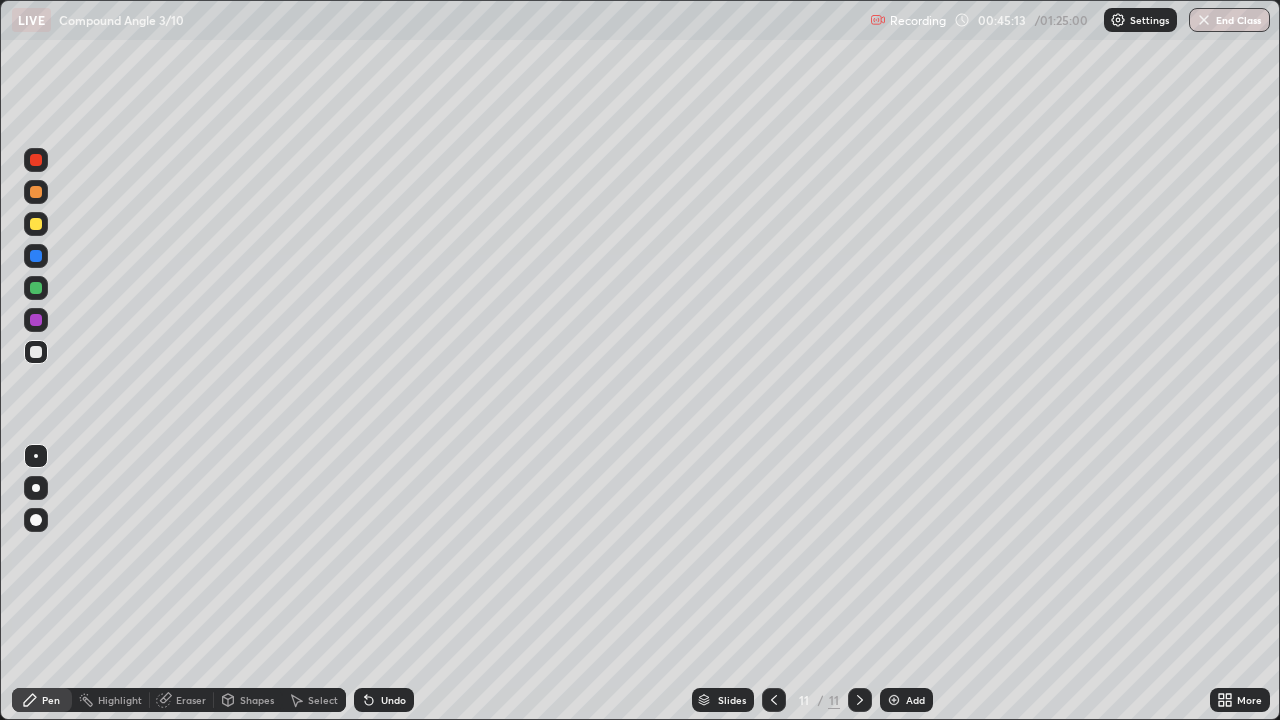 click on "Undo" at bounding box center (393, 700) 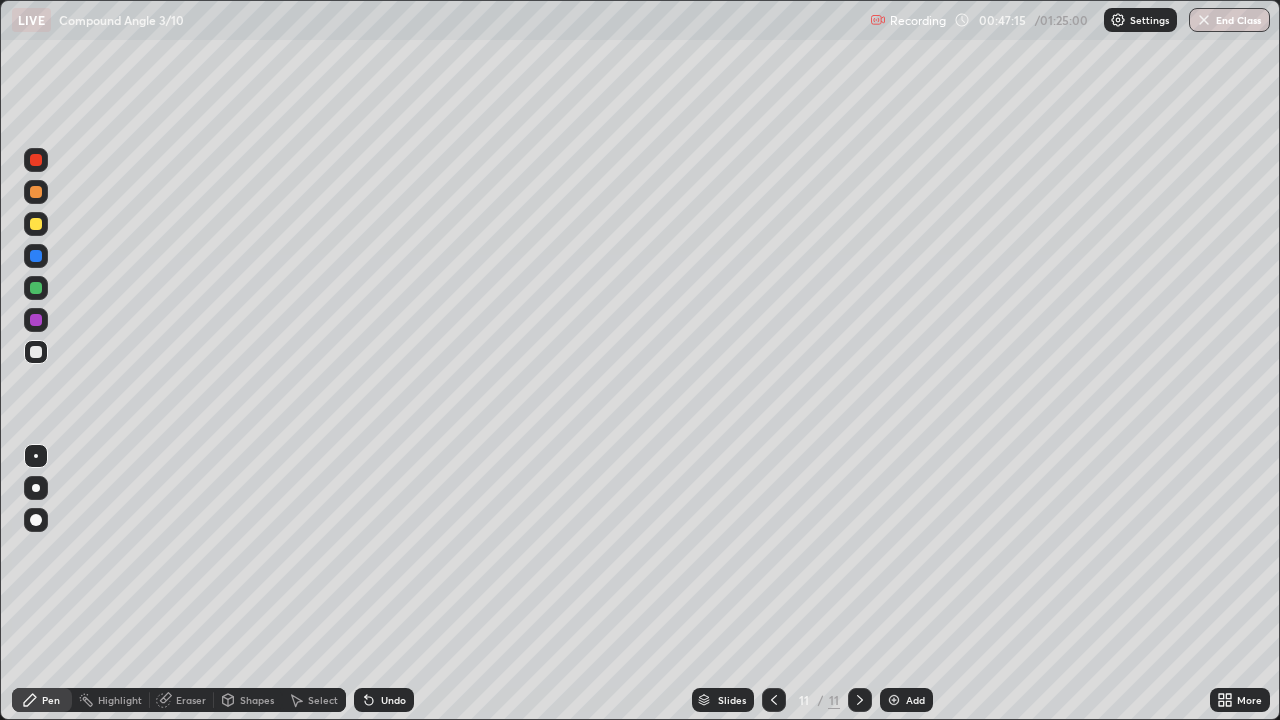 click at bounding box center [36, 288] 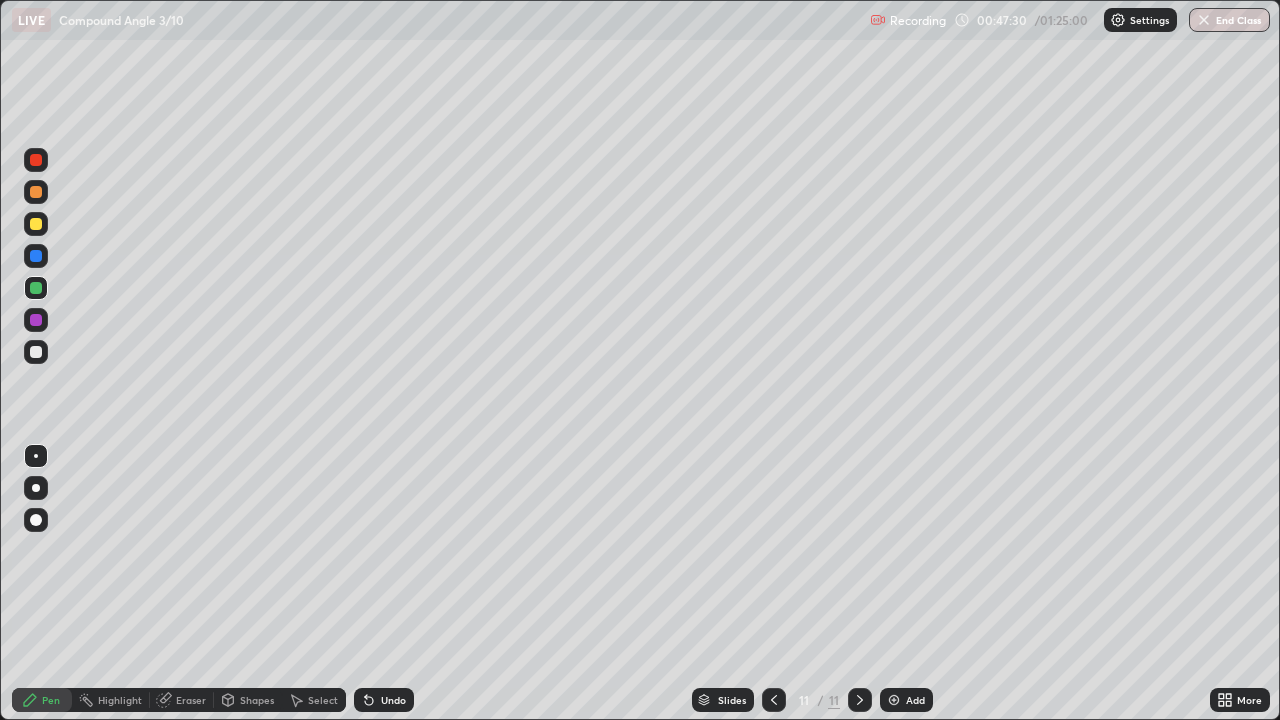 click at bounding box center [36, 352] 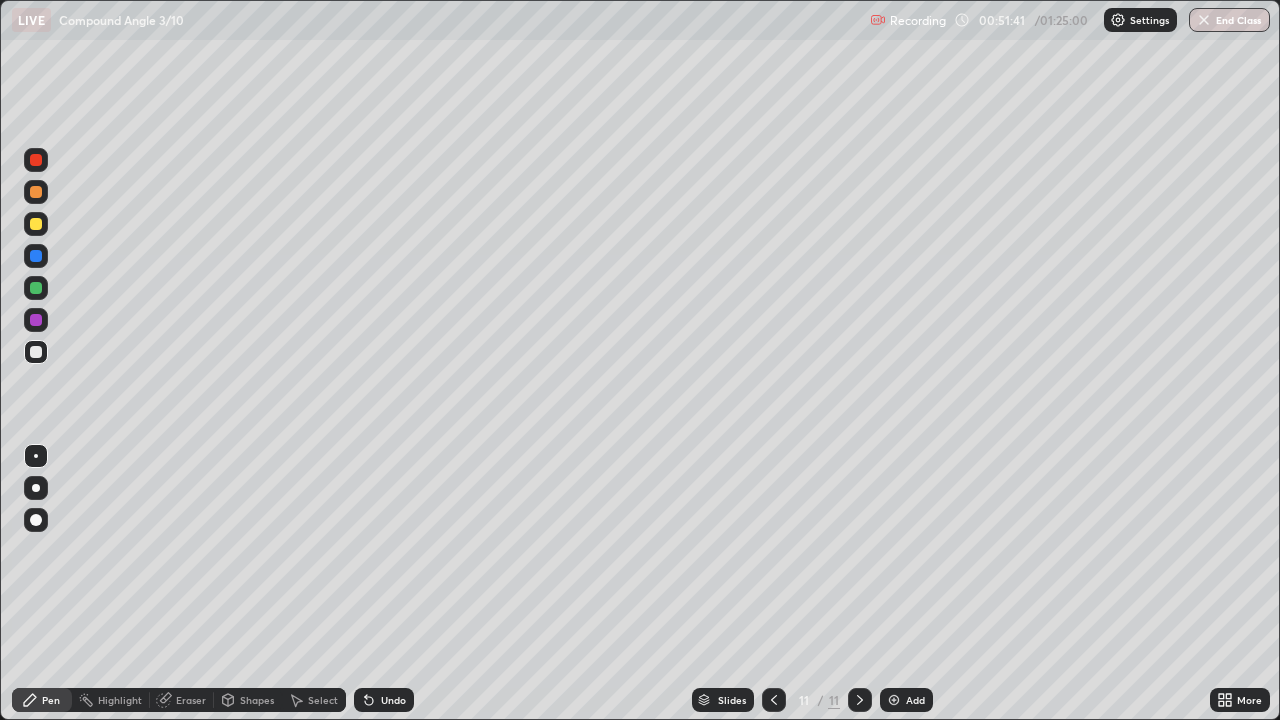 click on "Add" at bounding box center [906, 700] 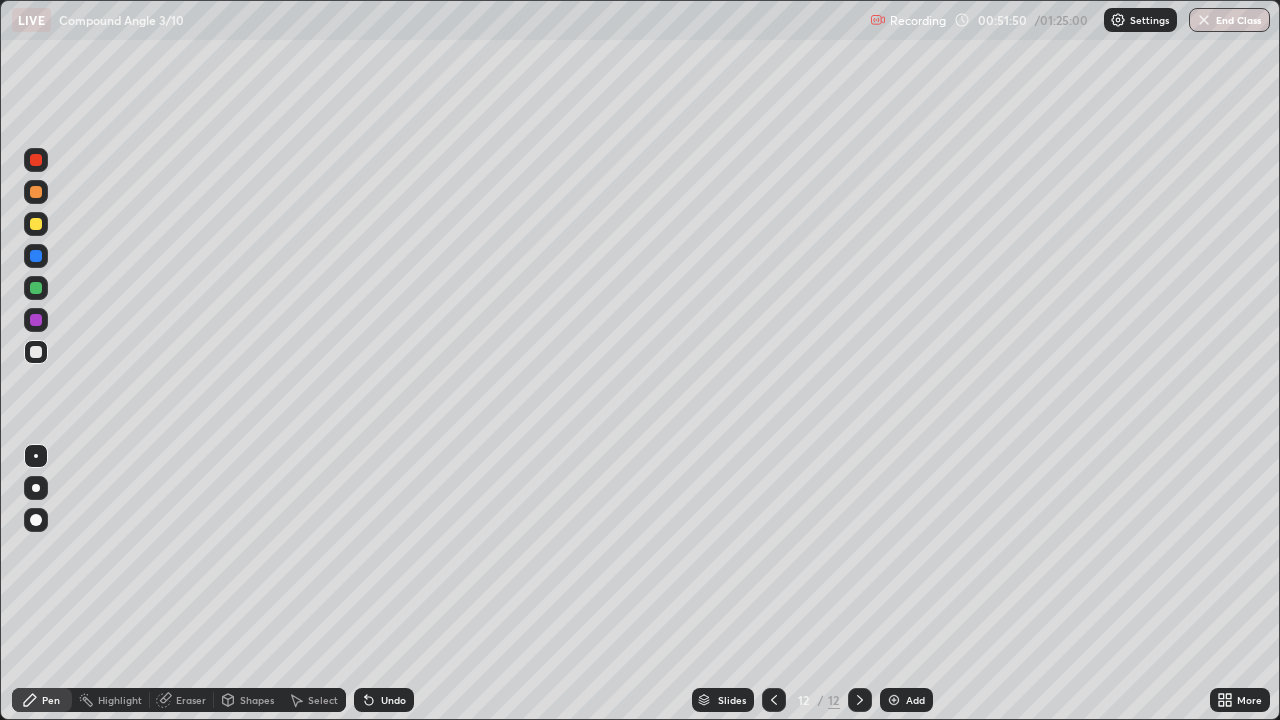 click at bounding box center (36, 192) 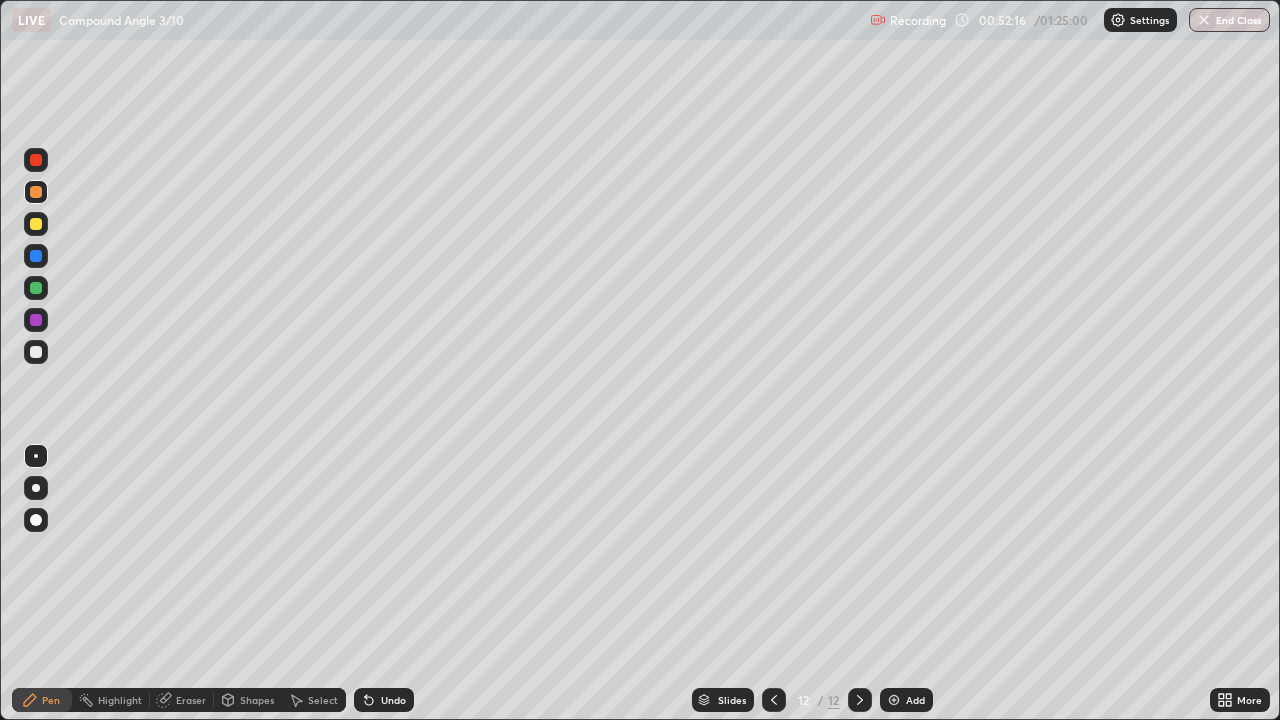 click at bounding box center [36, 352] 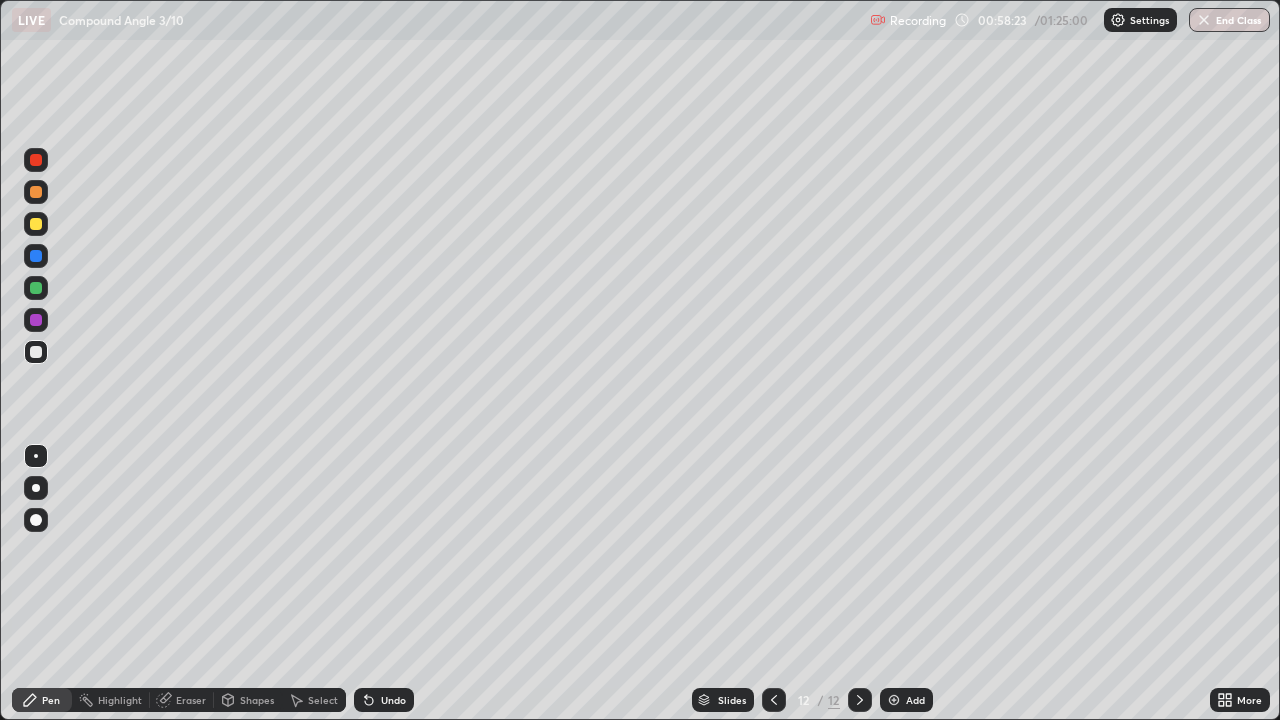 click on "Add" at bounding box center [906, 700] 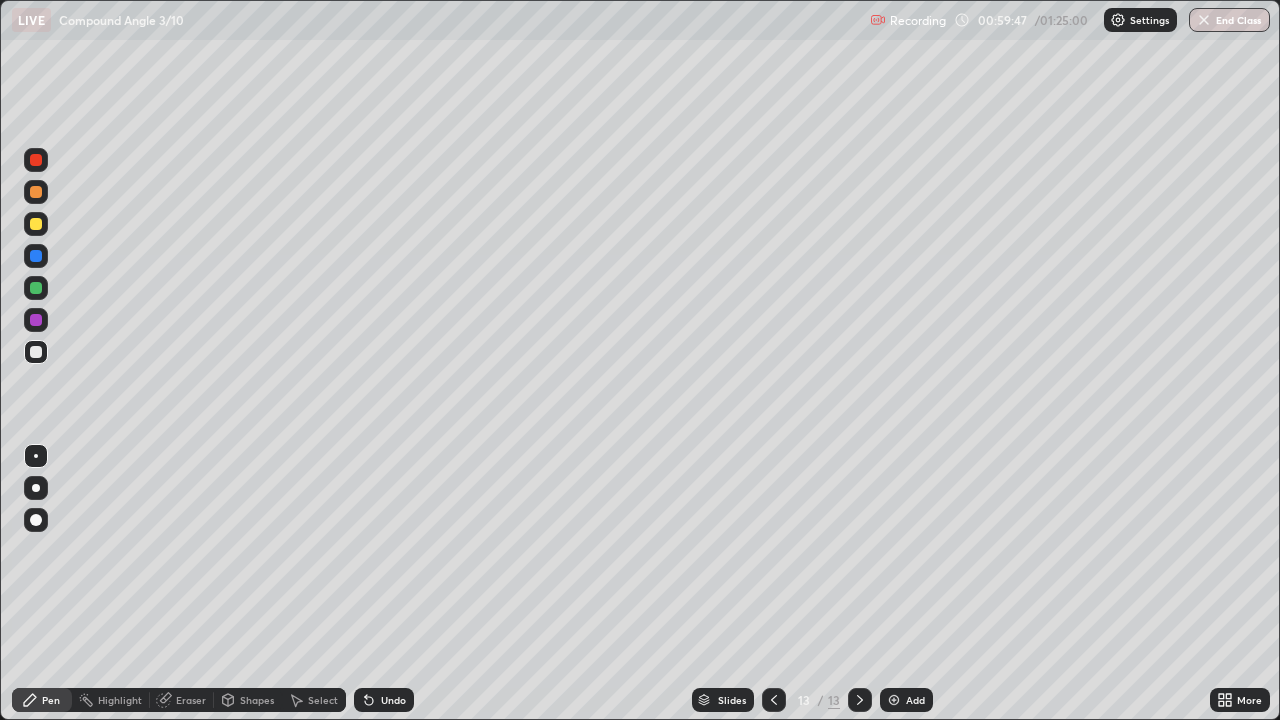 click at bounding box center [36, 224] 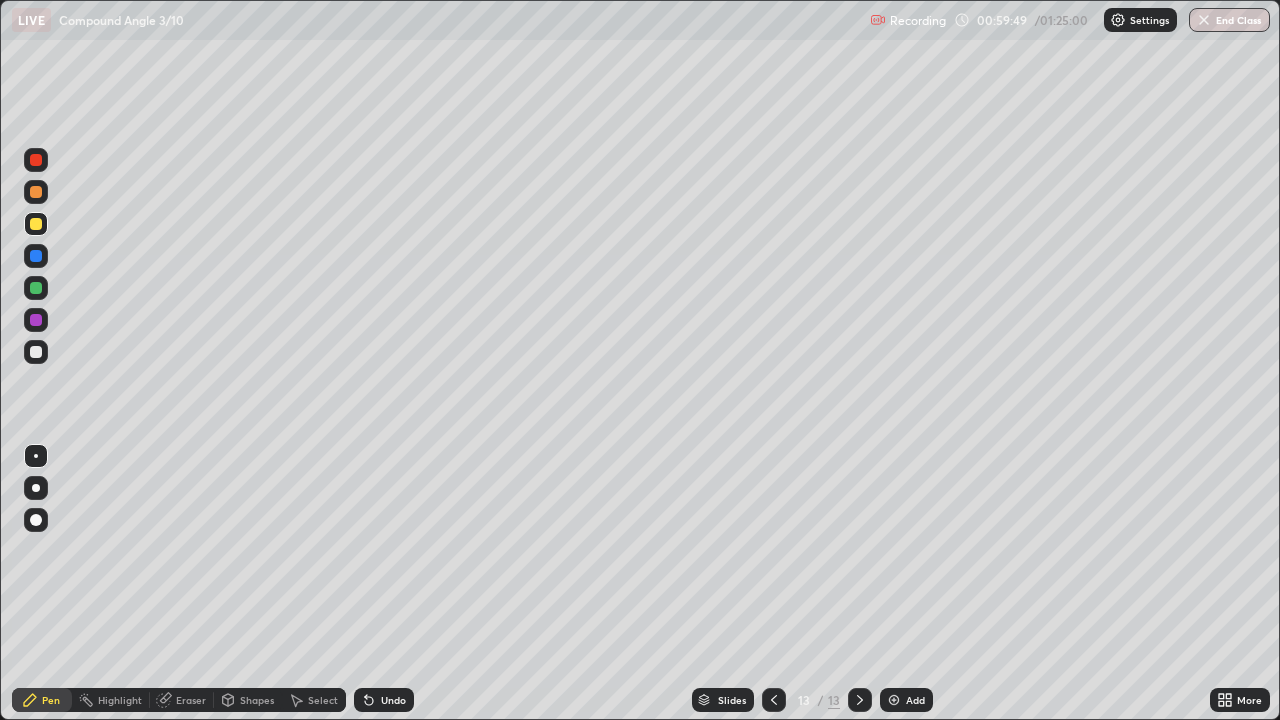 click at bounding box center (36, 288) 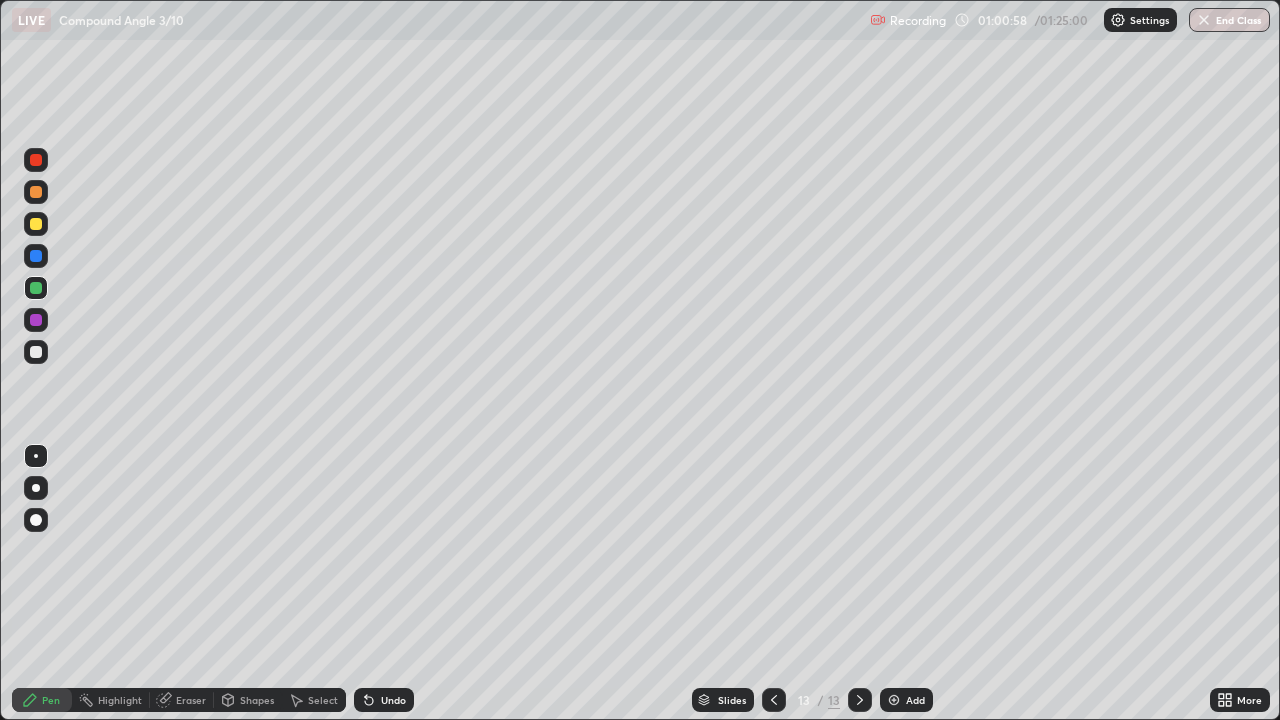 click on "Setting up your live class" at bounding box center (640, 360) 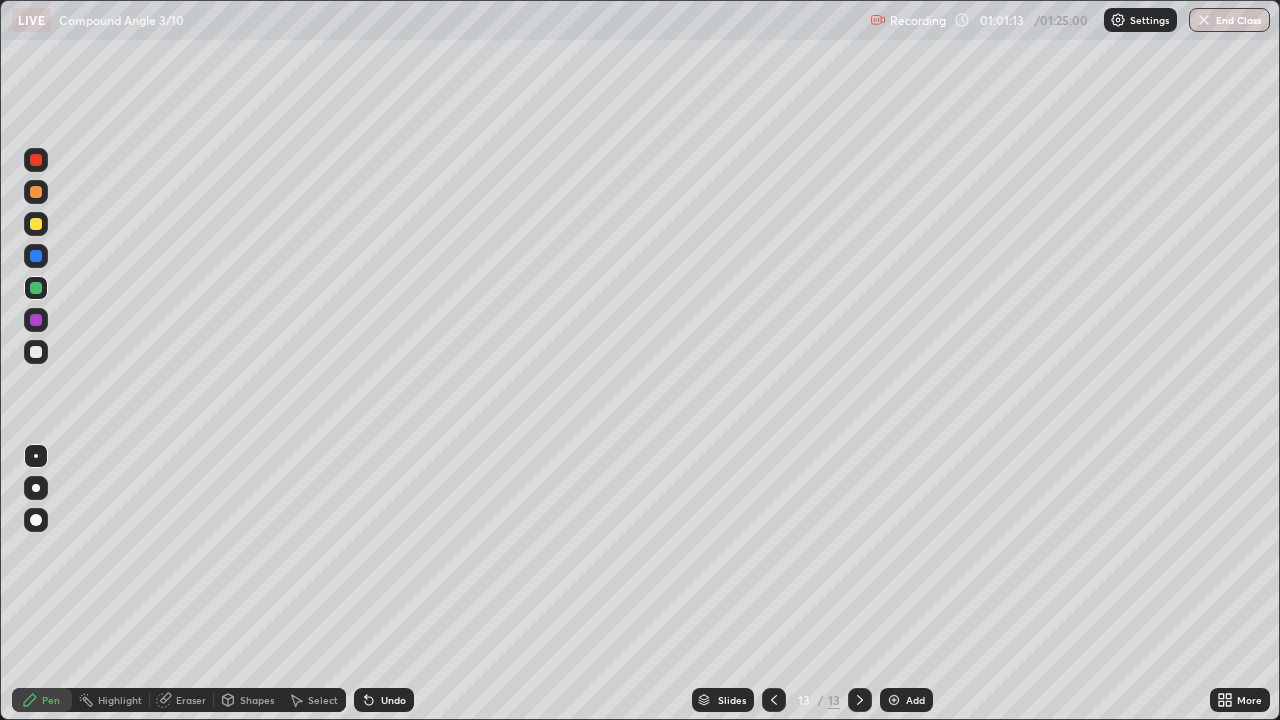 click at bounding box center (36, 352) 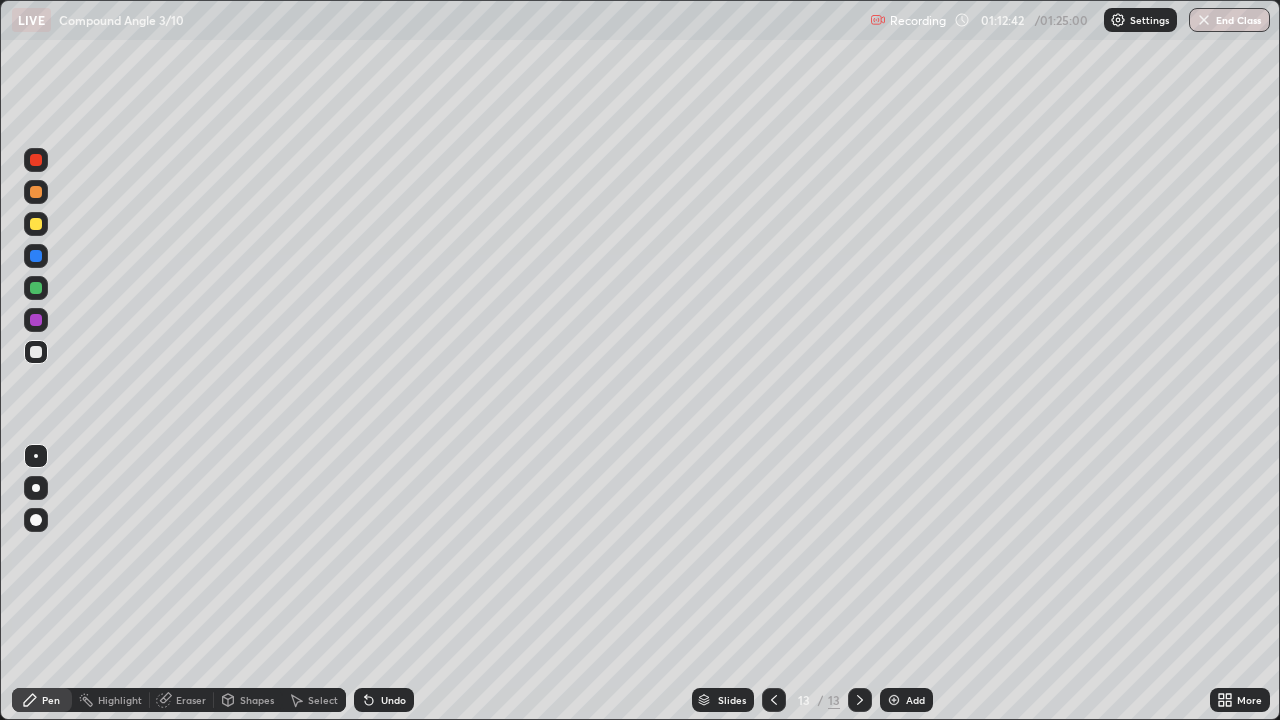 click on "End Class" at bounding box center (1229, 20) 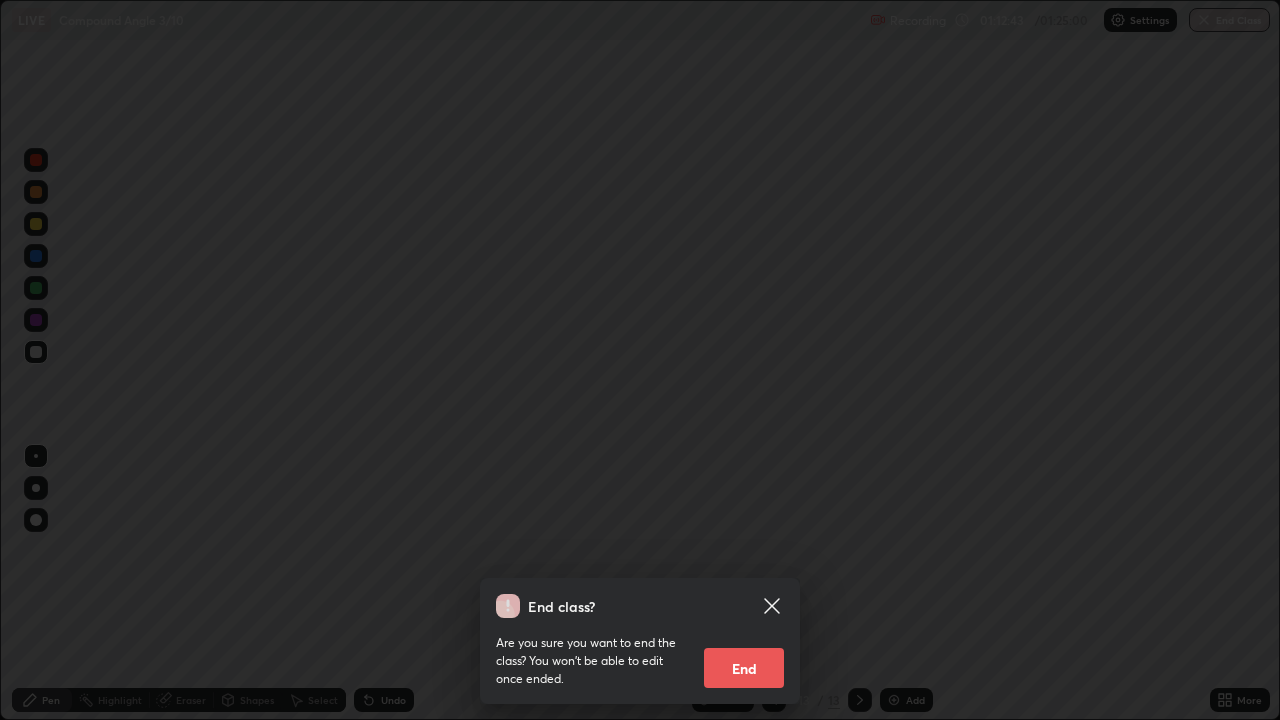 click on "End" at bounding box center (744, 668) 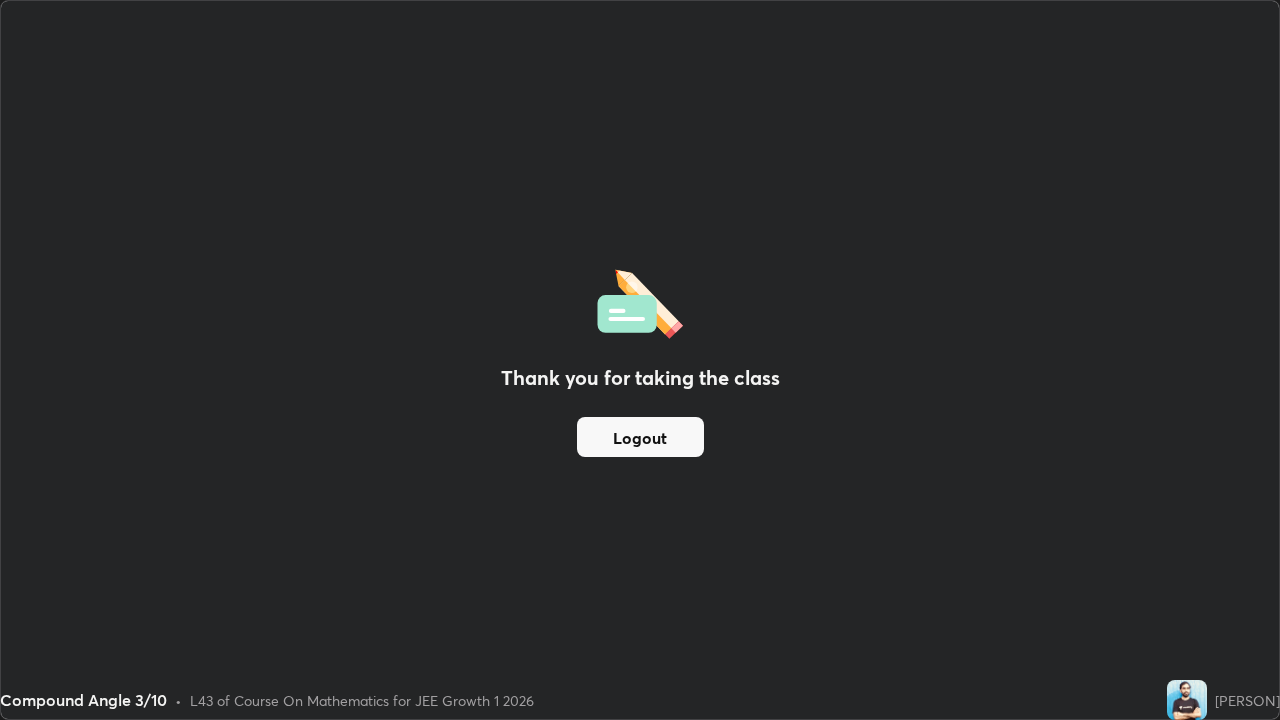 click on "Logout" at bounding box center (640, 437) 